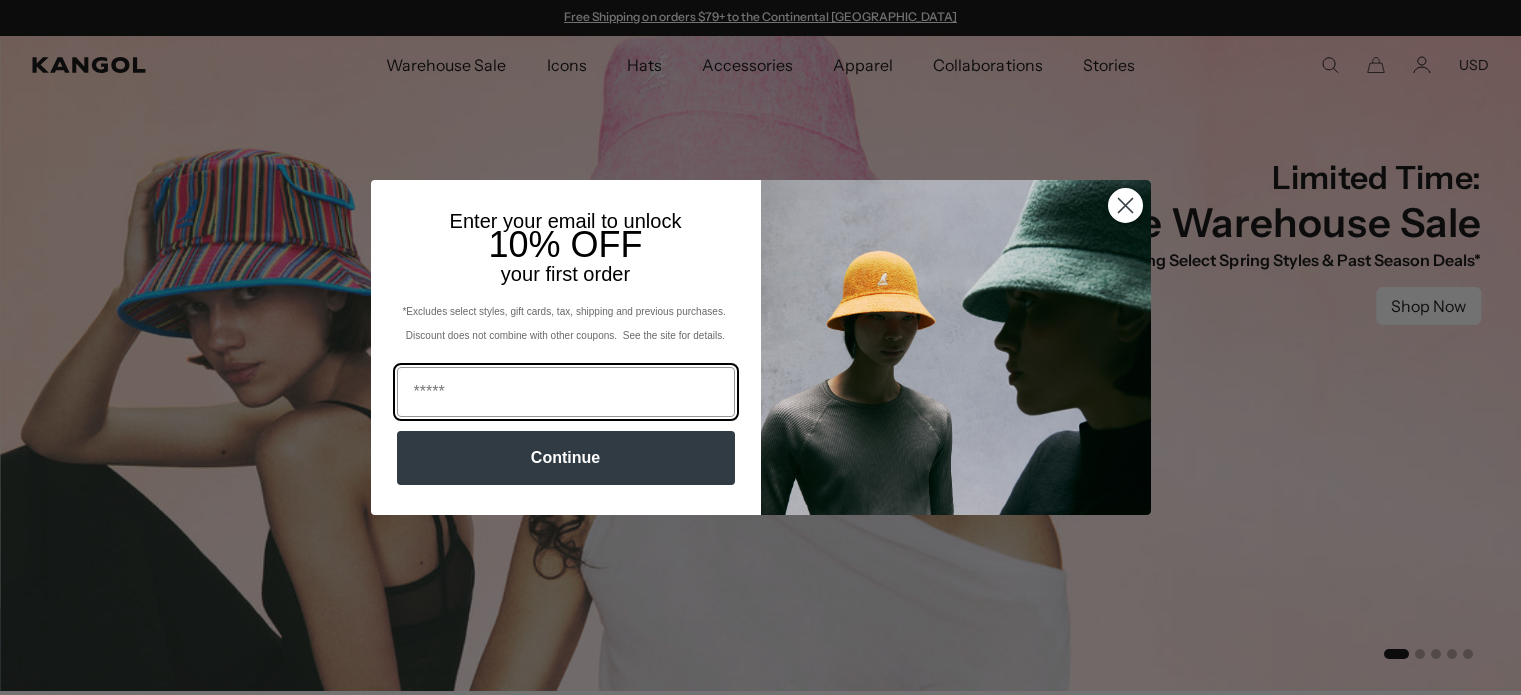 scroll, scrollTop: 0, scrollLeft: 0, axis: both 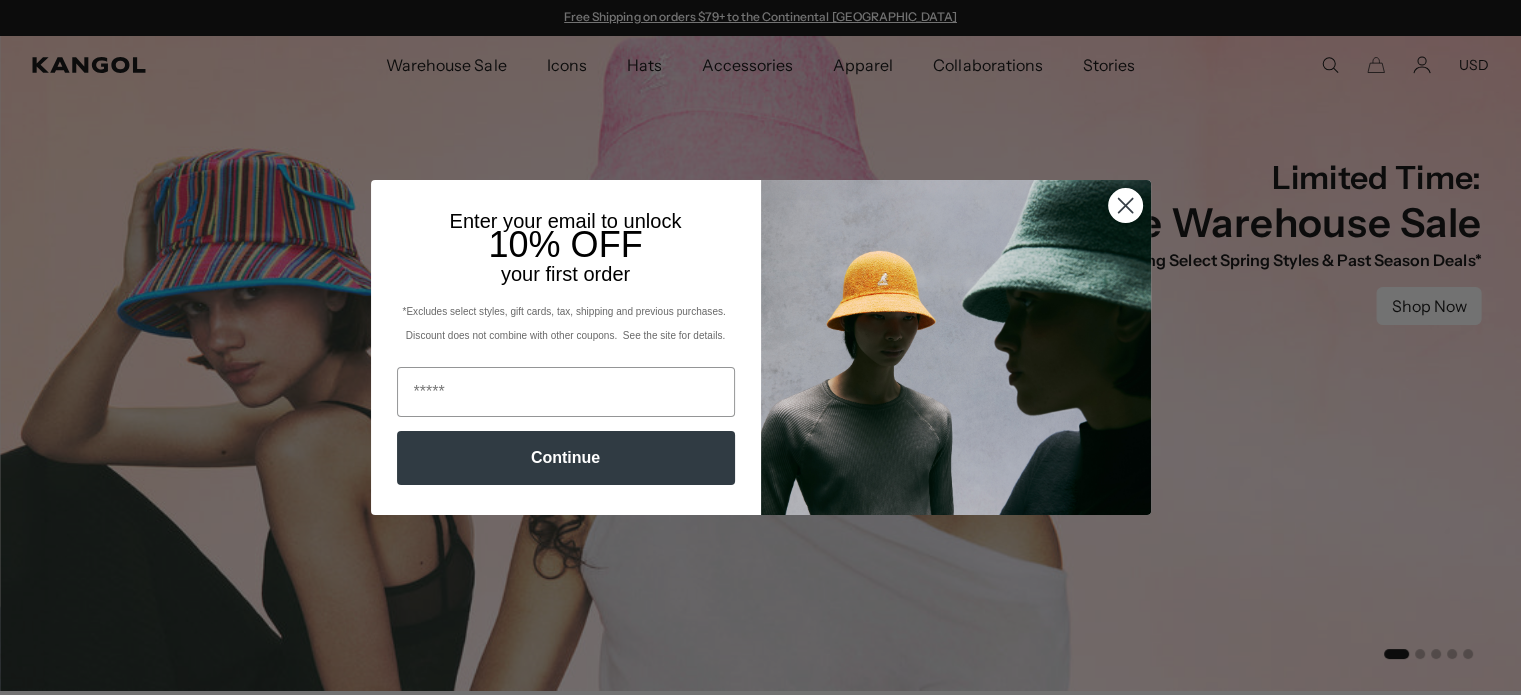 click 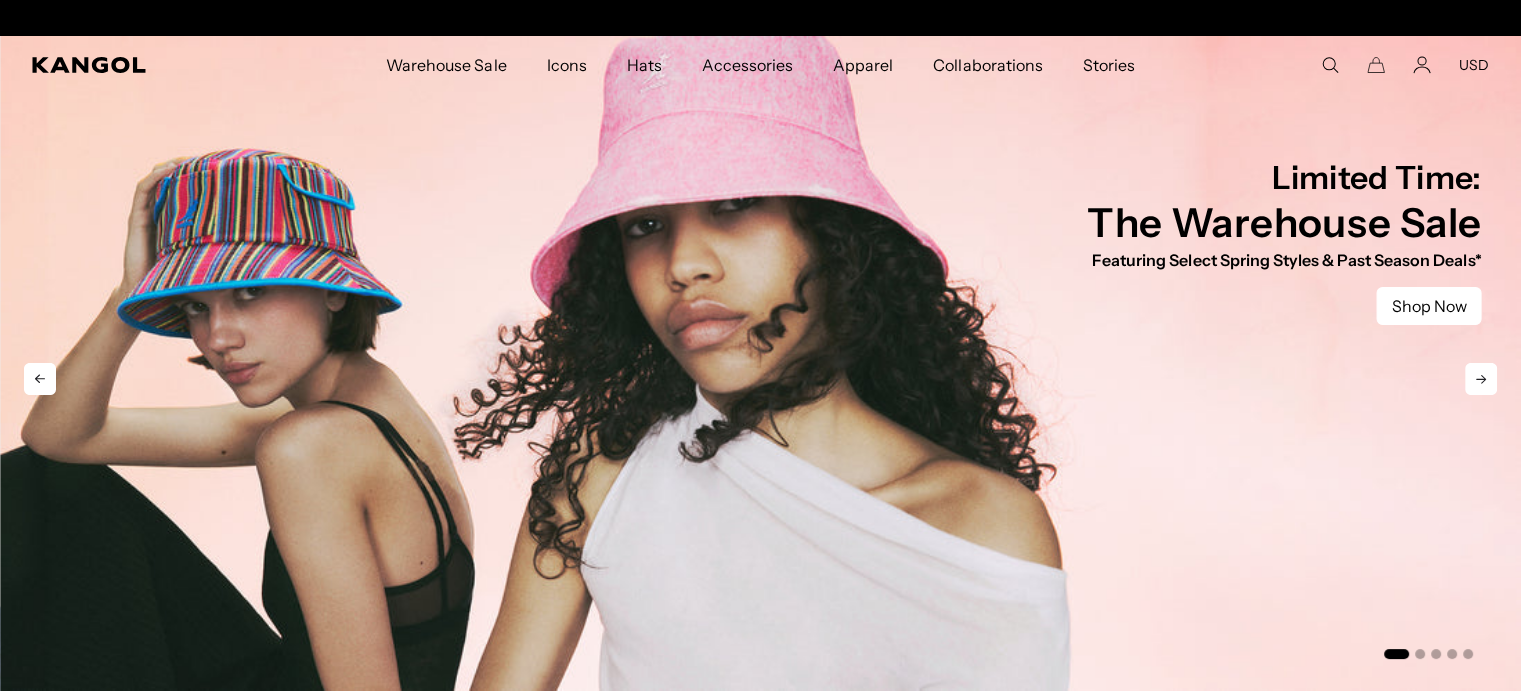 scroll, scrollTop: 0, scrollLeft: 0, axis: both 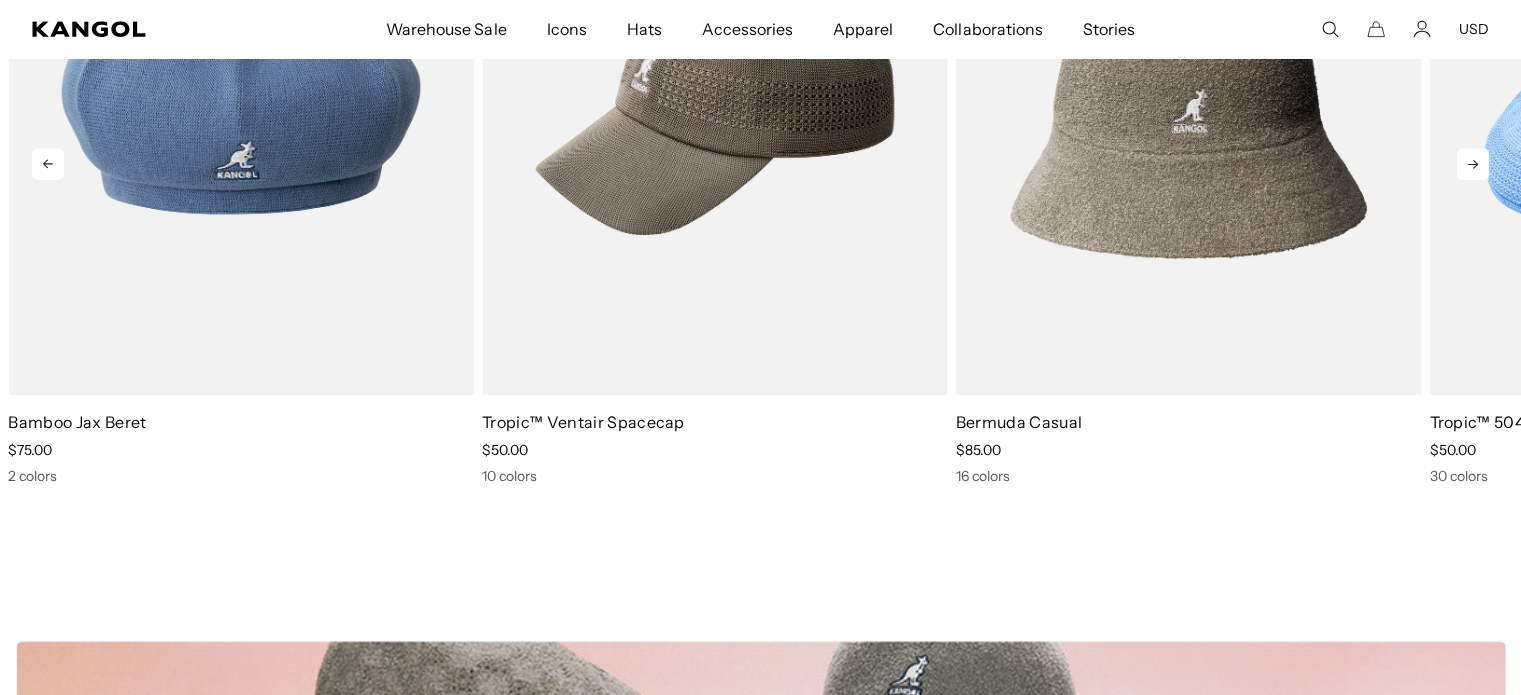 click 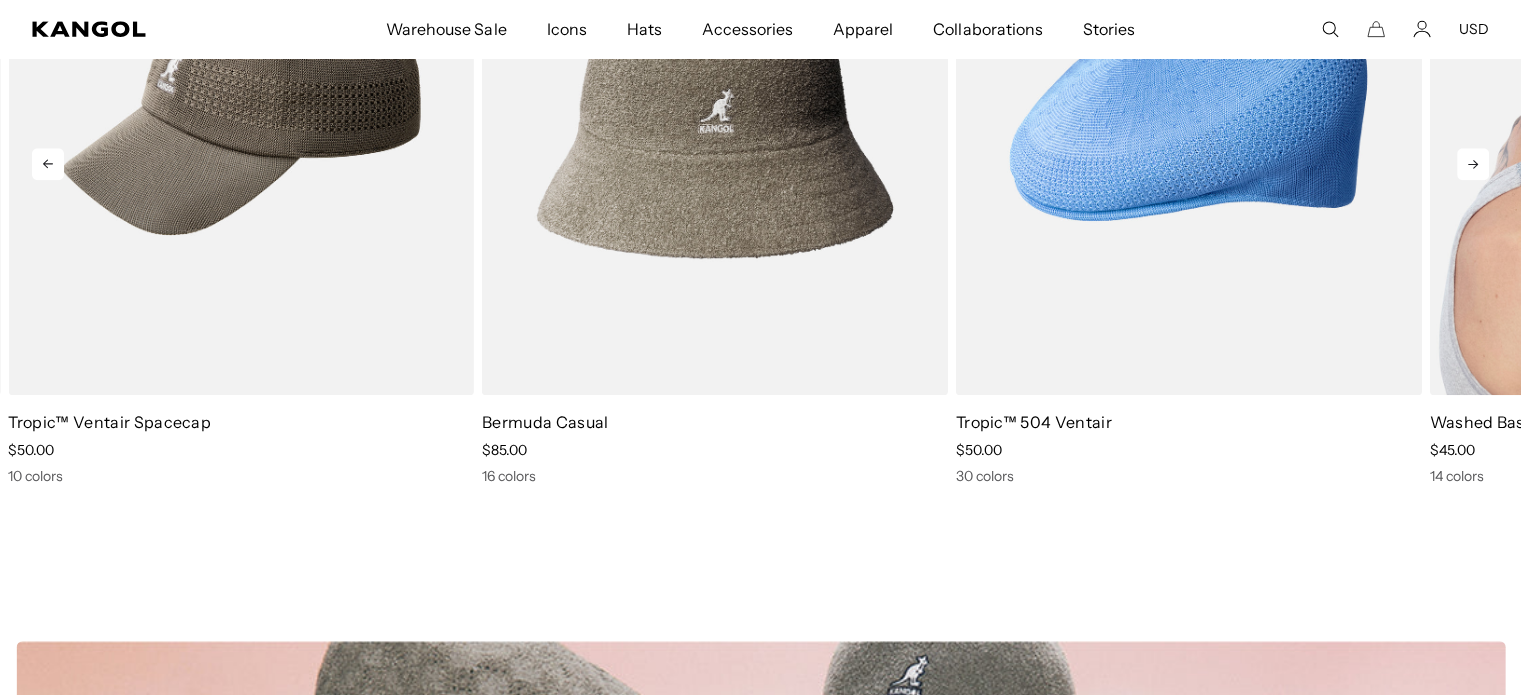 scroll, scrollTop: 0, scrollLeft: 412, axis: horizontal 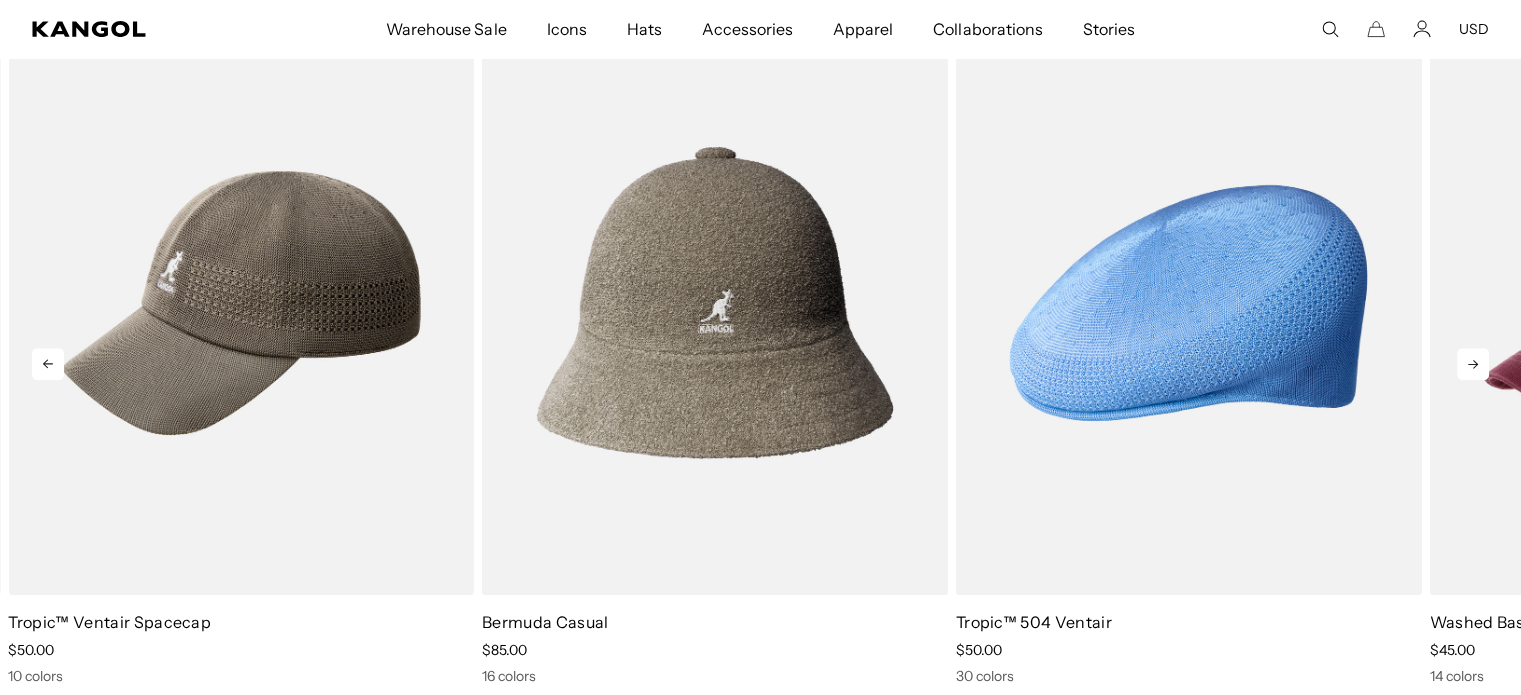 click 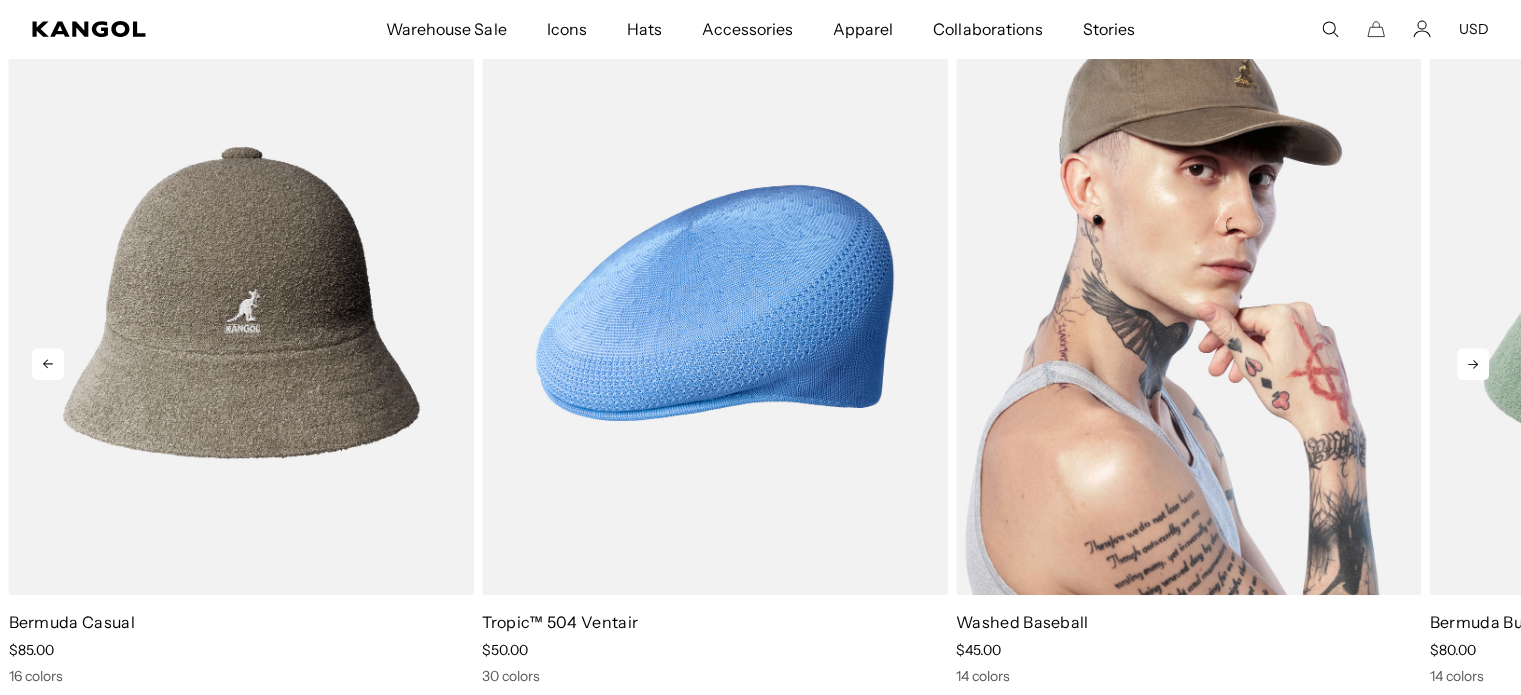 scroll, scrollTop: 0, scrollLeft: 0, axis: both 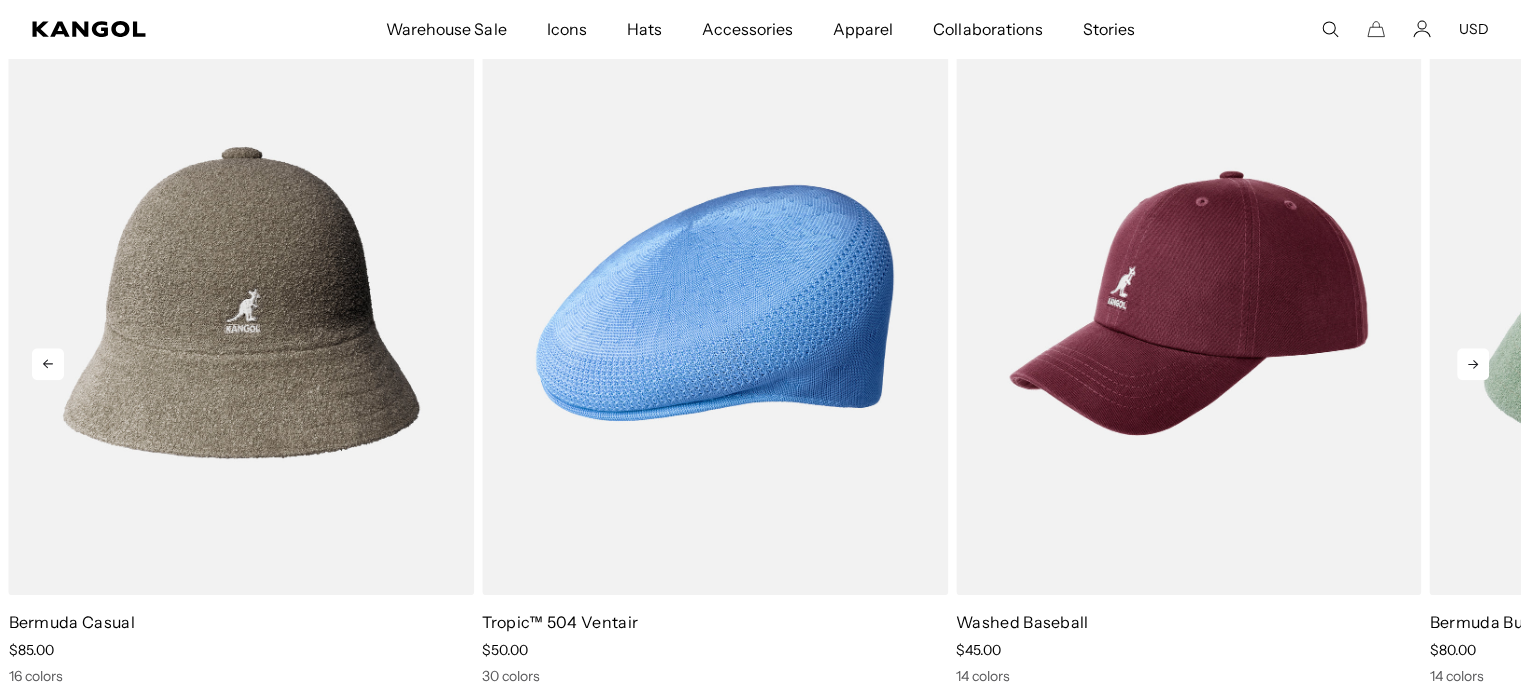 click 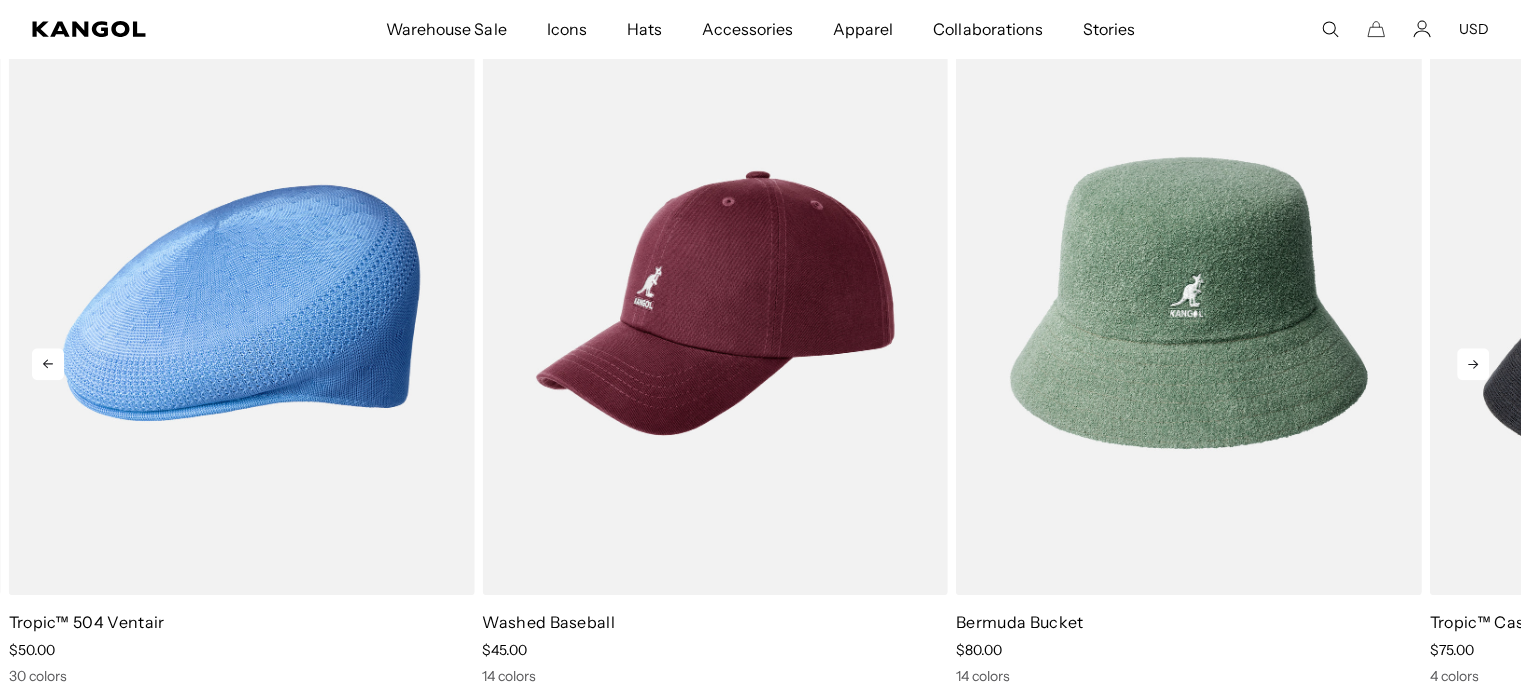 scroll, scrollTop: 0, scrollLeft: 412, axis: horizontal 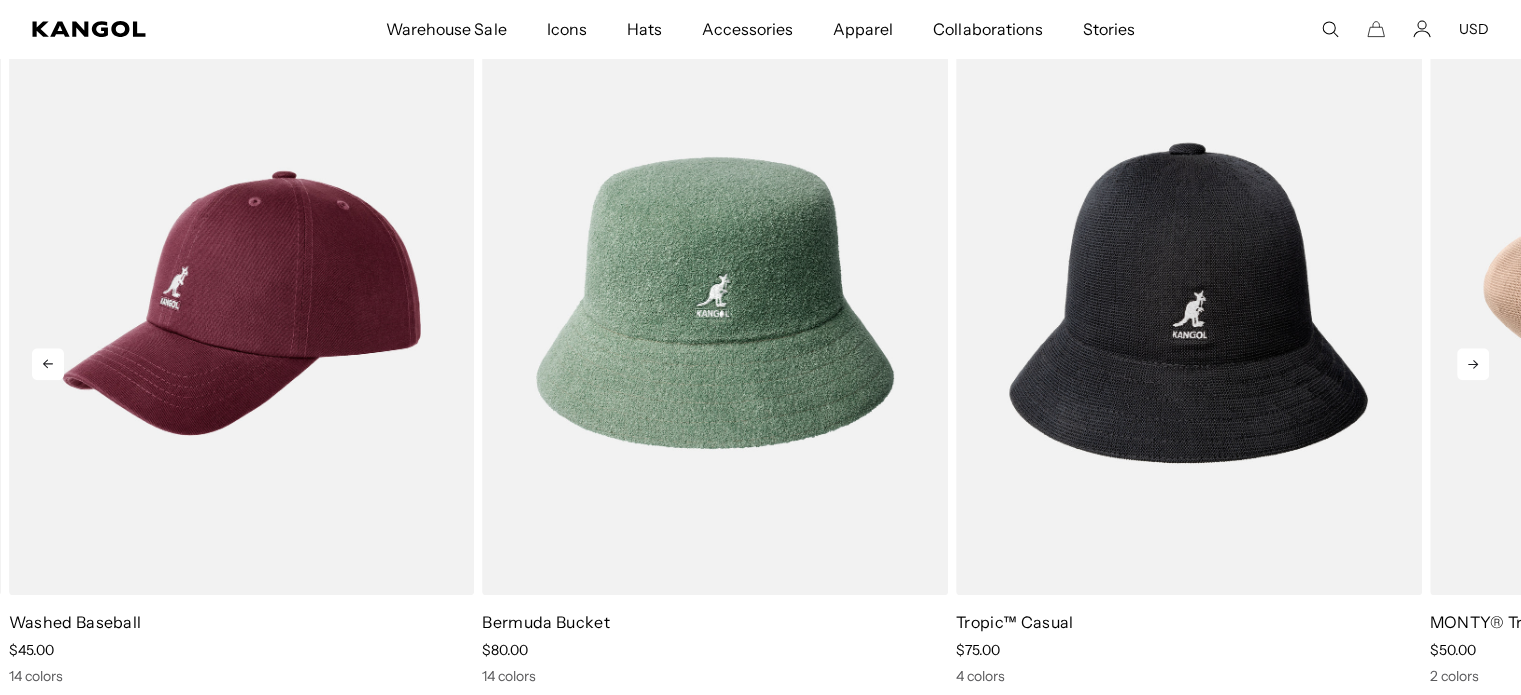 click 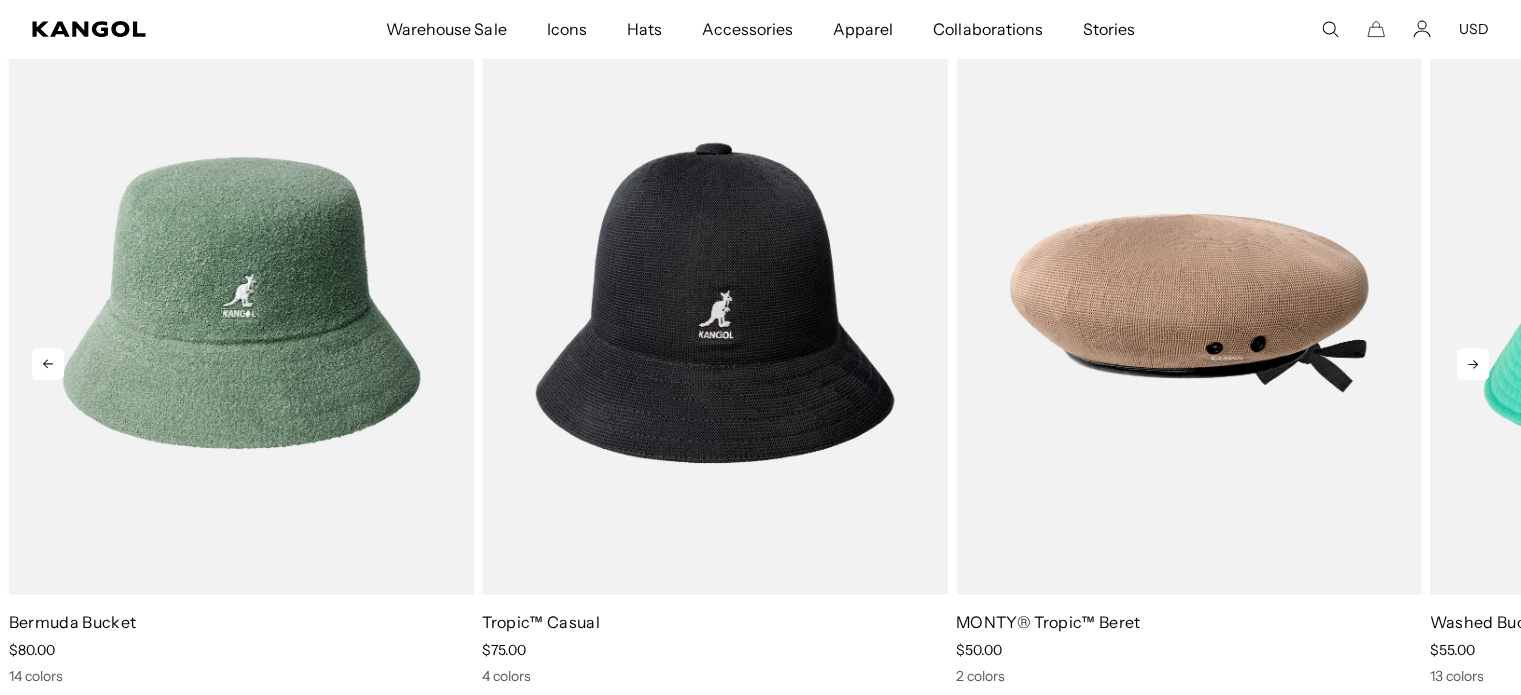 scroll, scrollTop: 0, scrollLeft: 412, axis: horizontal 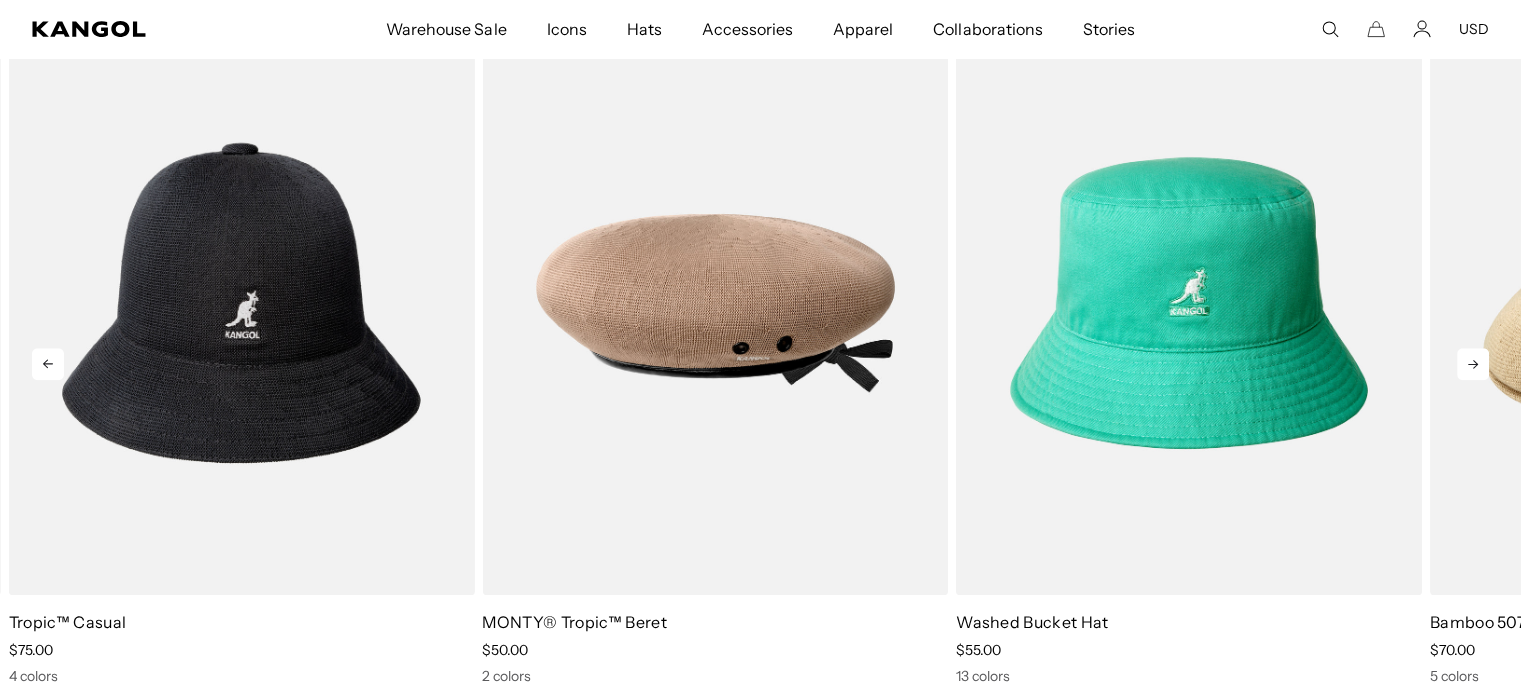 click 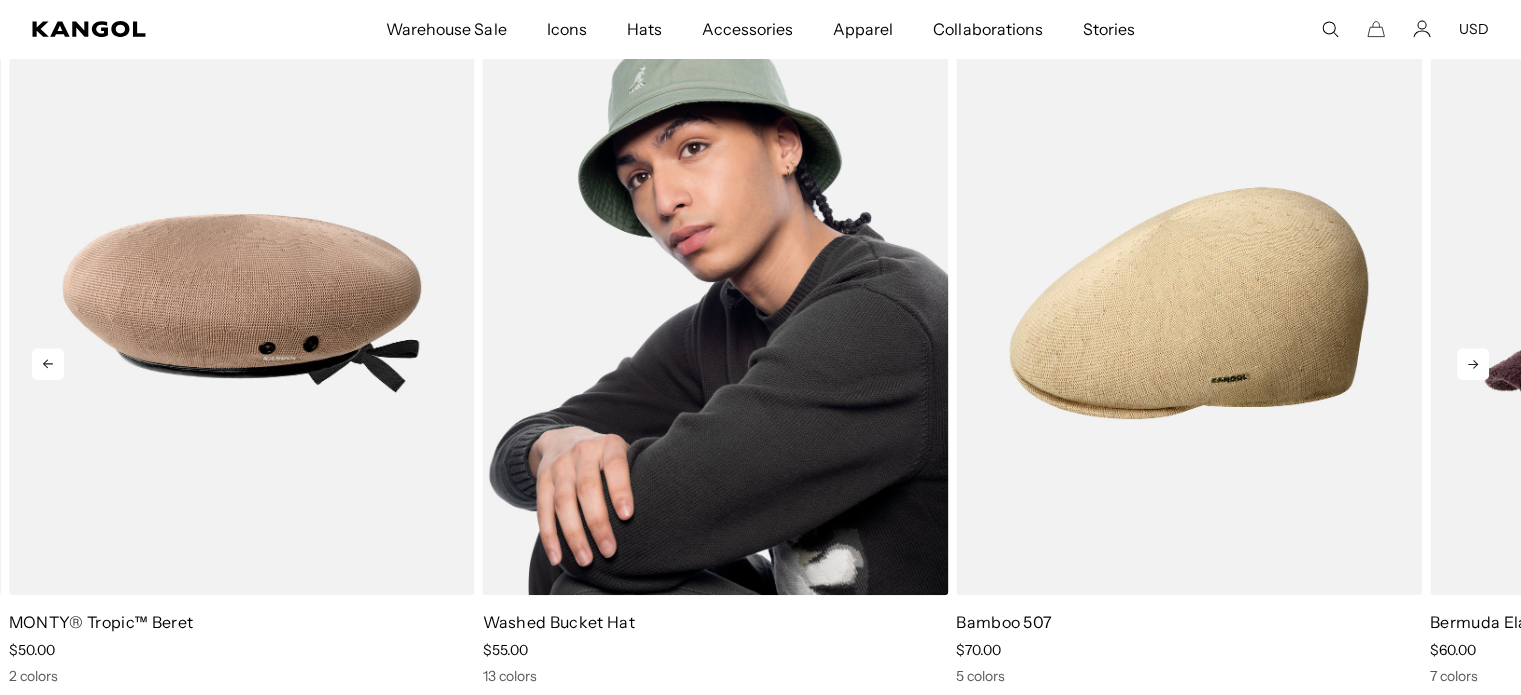 scroll, scrollTop: 0, scrollLeft: 412, axis: horizontal 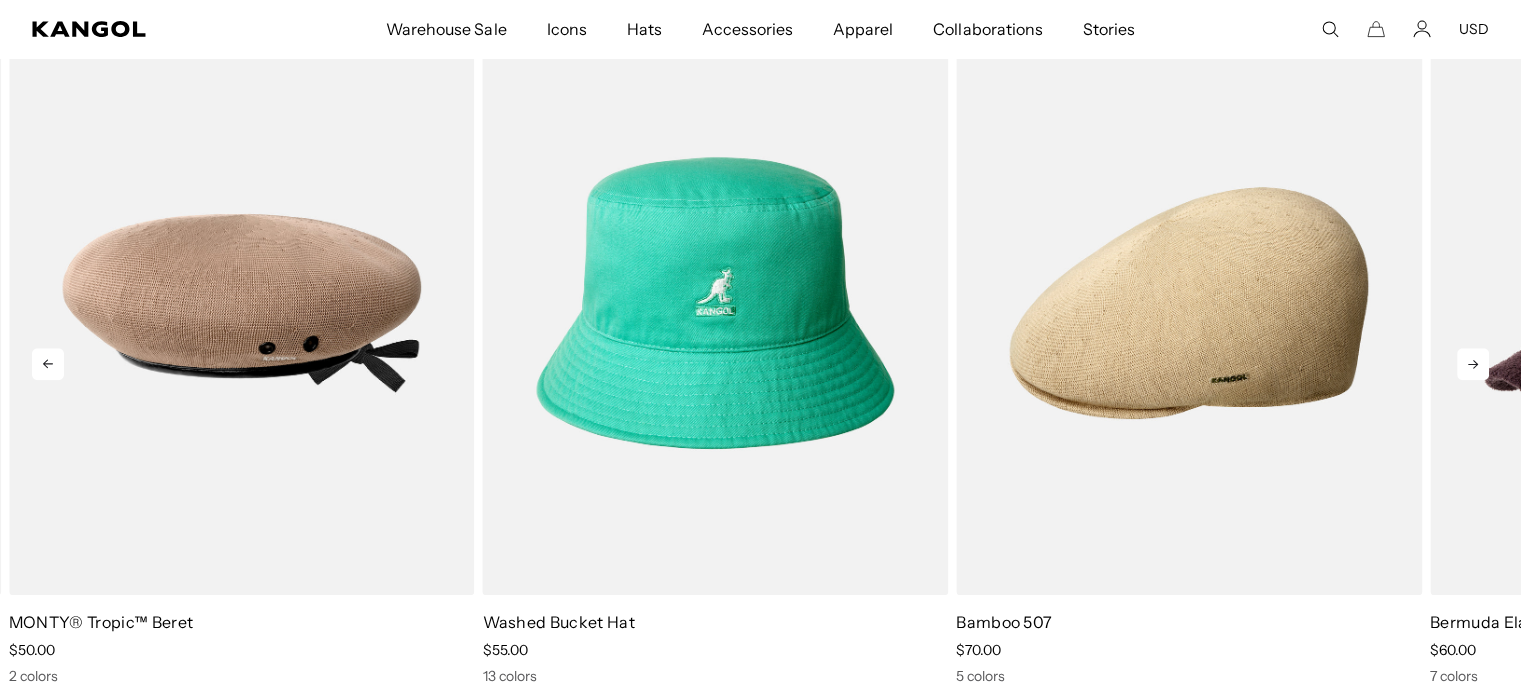 click 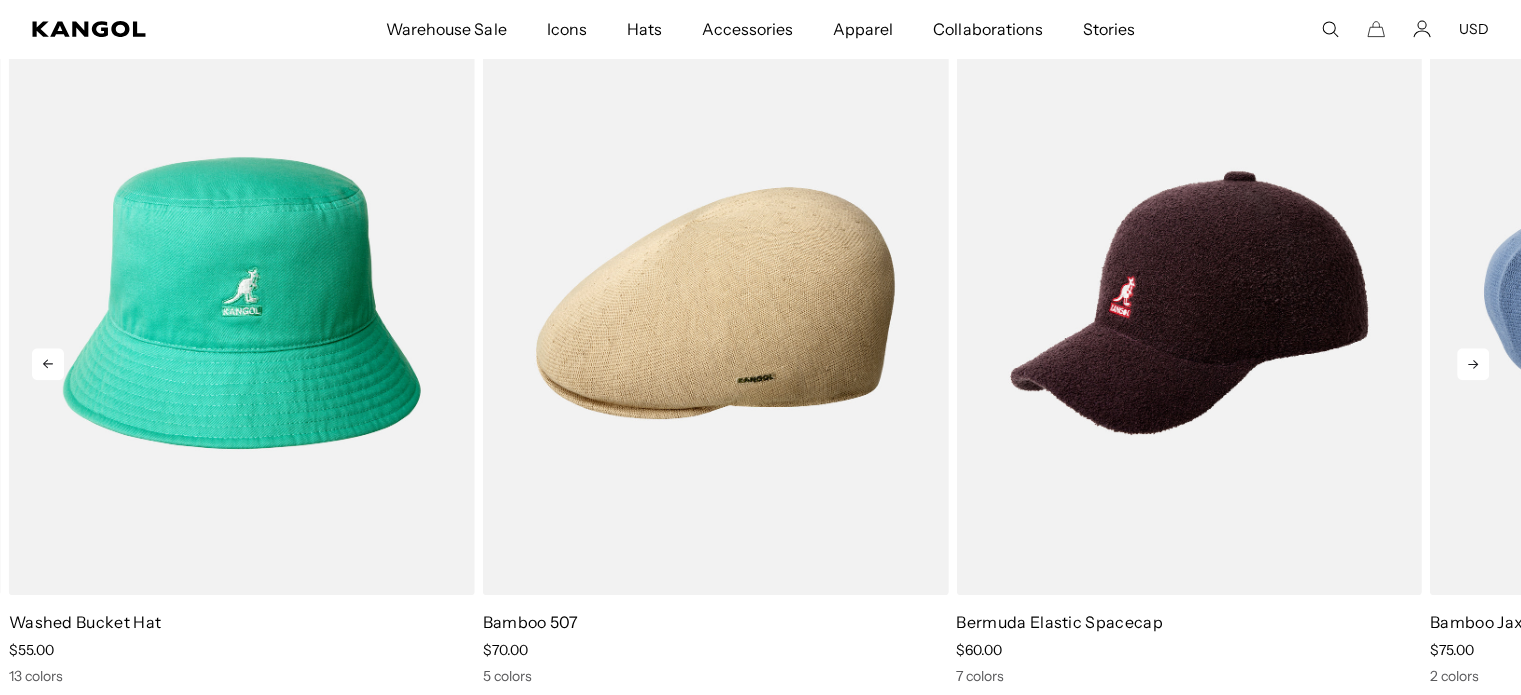 scroll, scrollTop: 0, scrollLeft: 0, axis: both 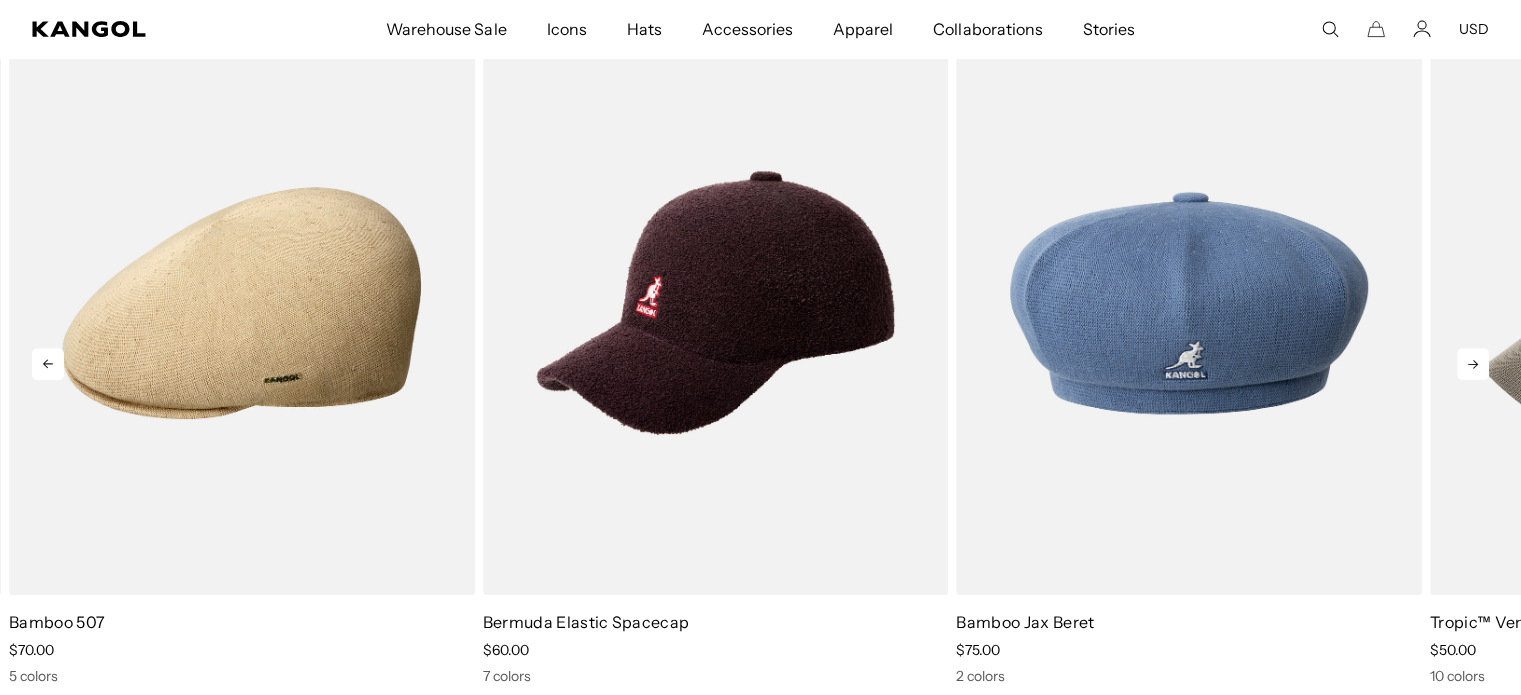 click 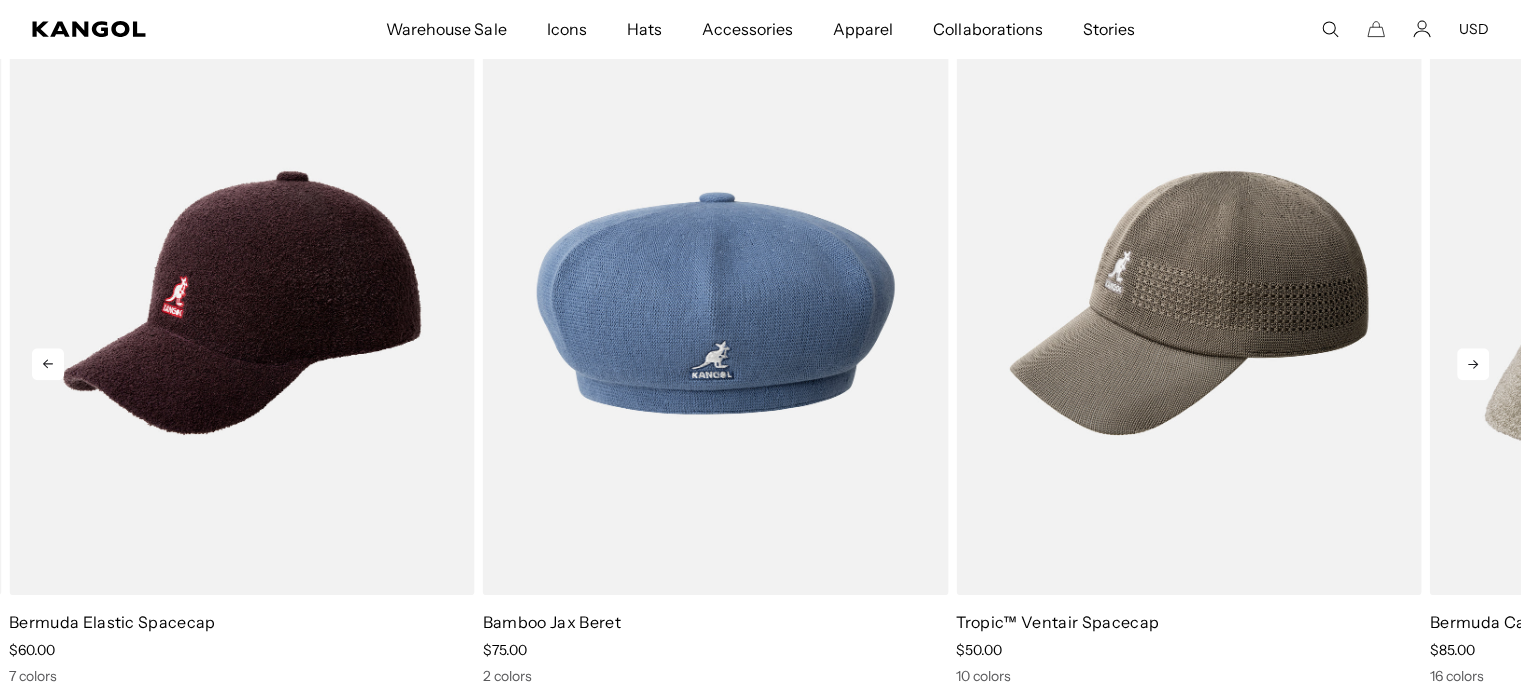 scroll, scrollTop: 0, scrollLeft: 412, axis: horizontal 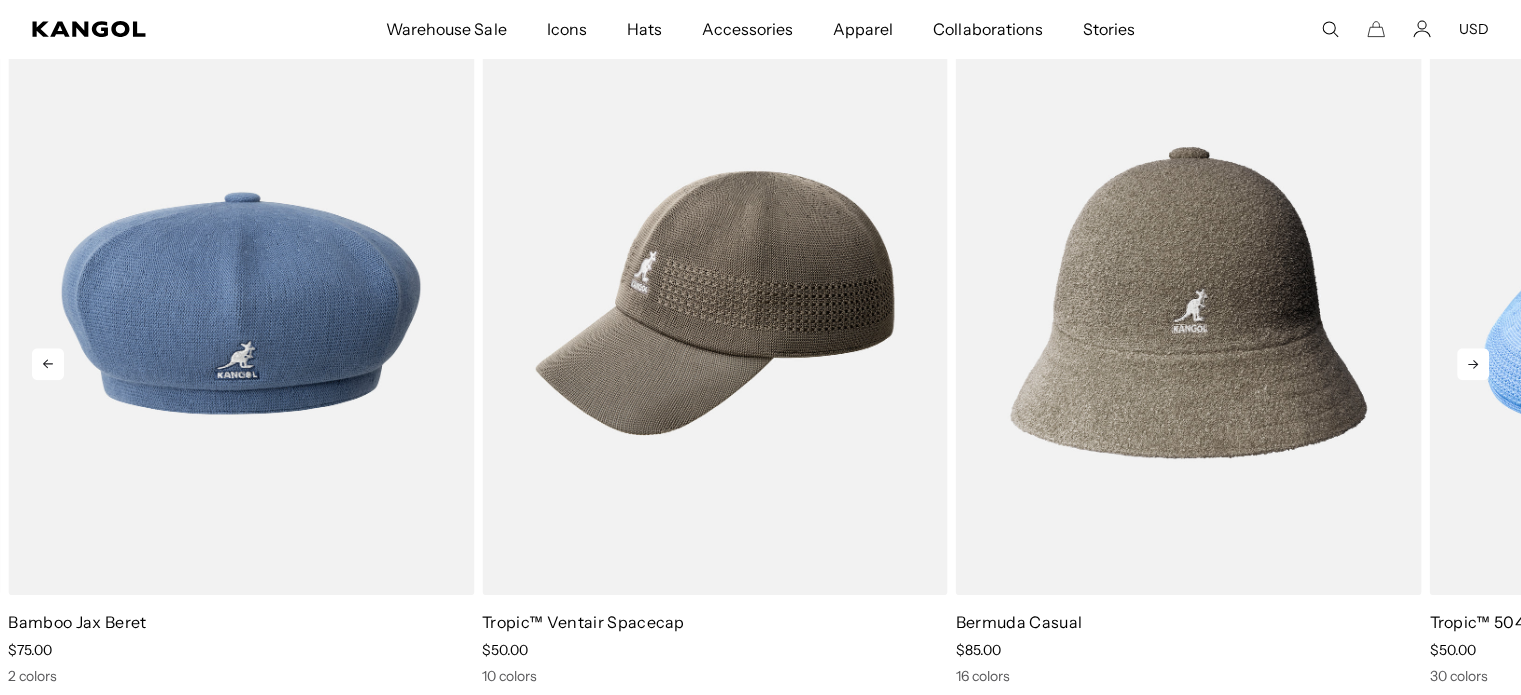 click 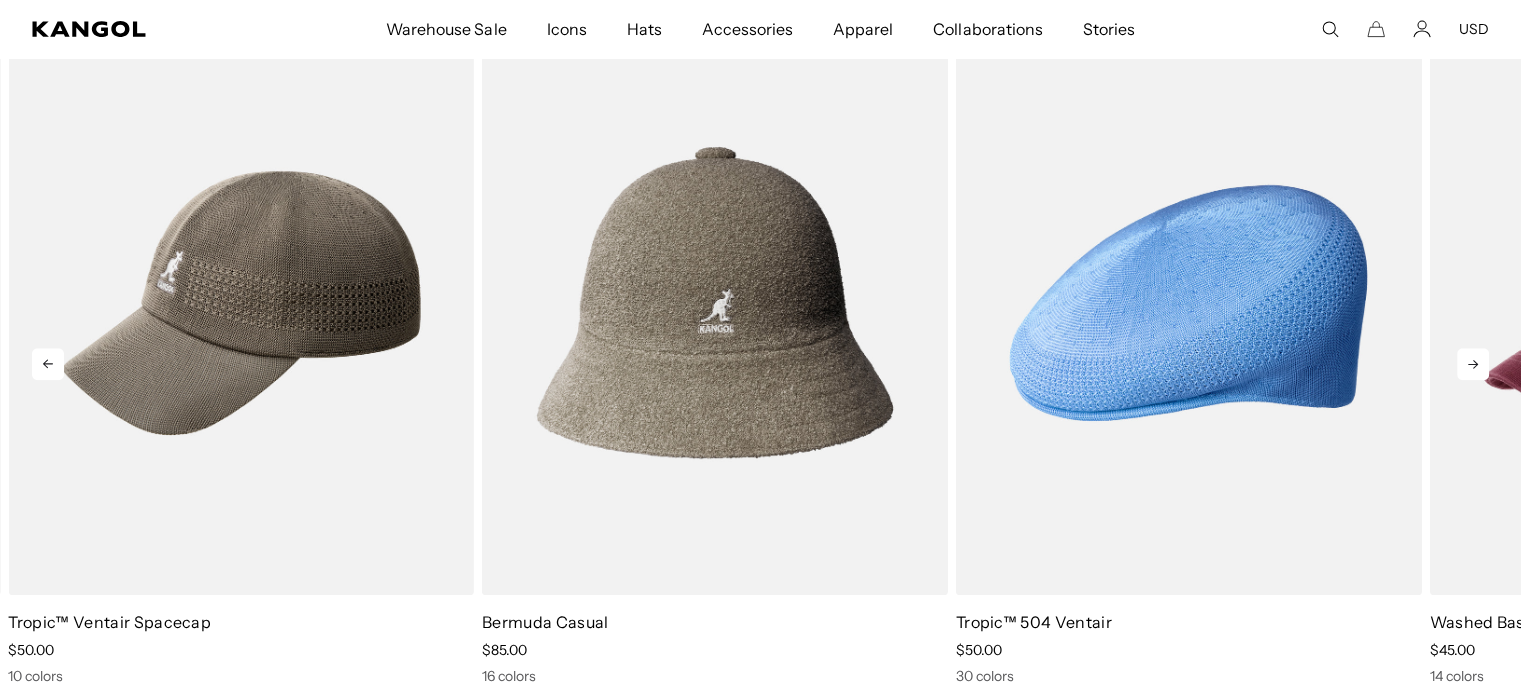 click 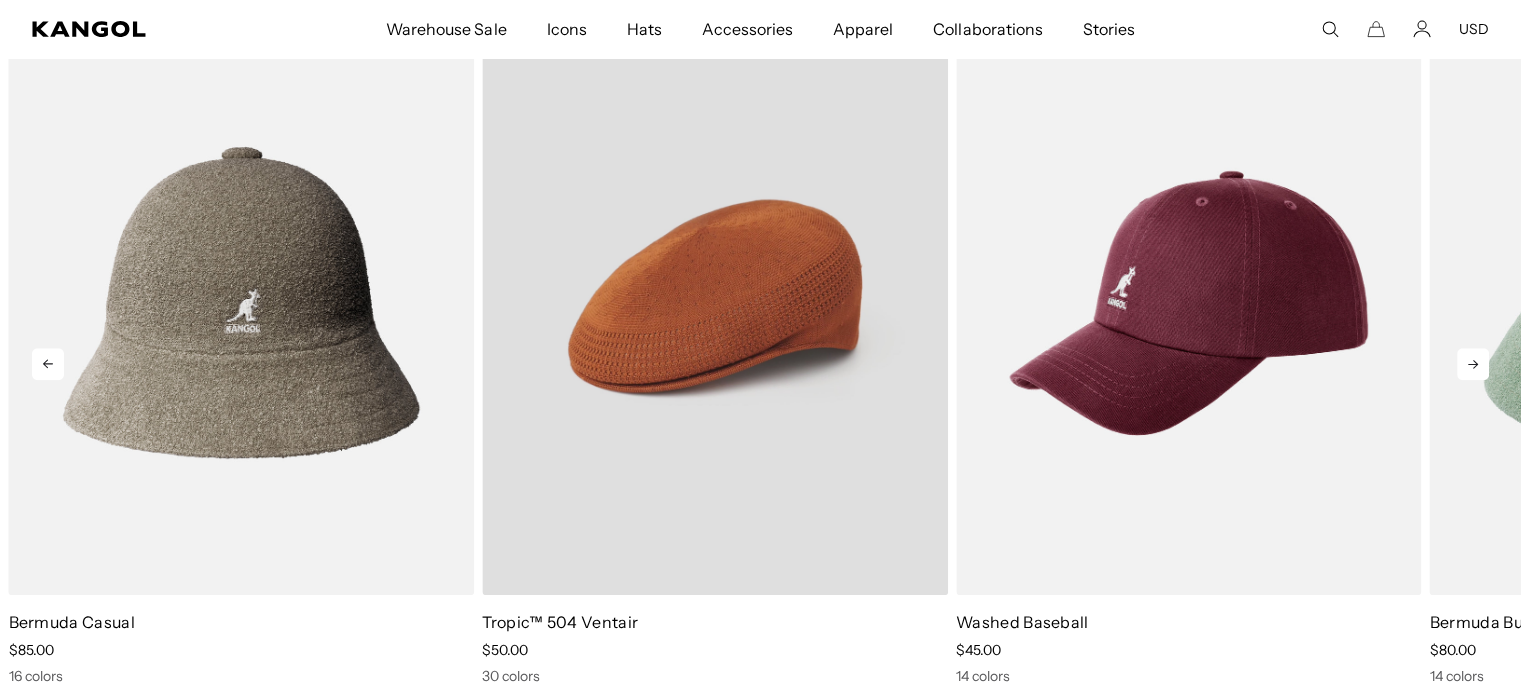 scroll, scrollTop: 0, scrollLeft: 412, axis: horizontal 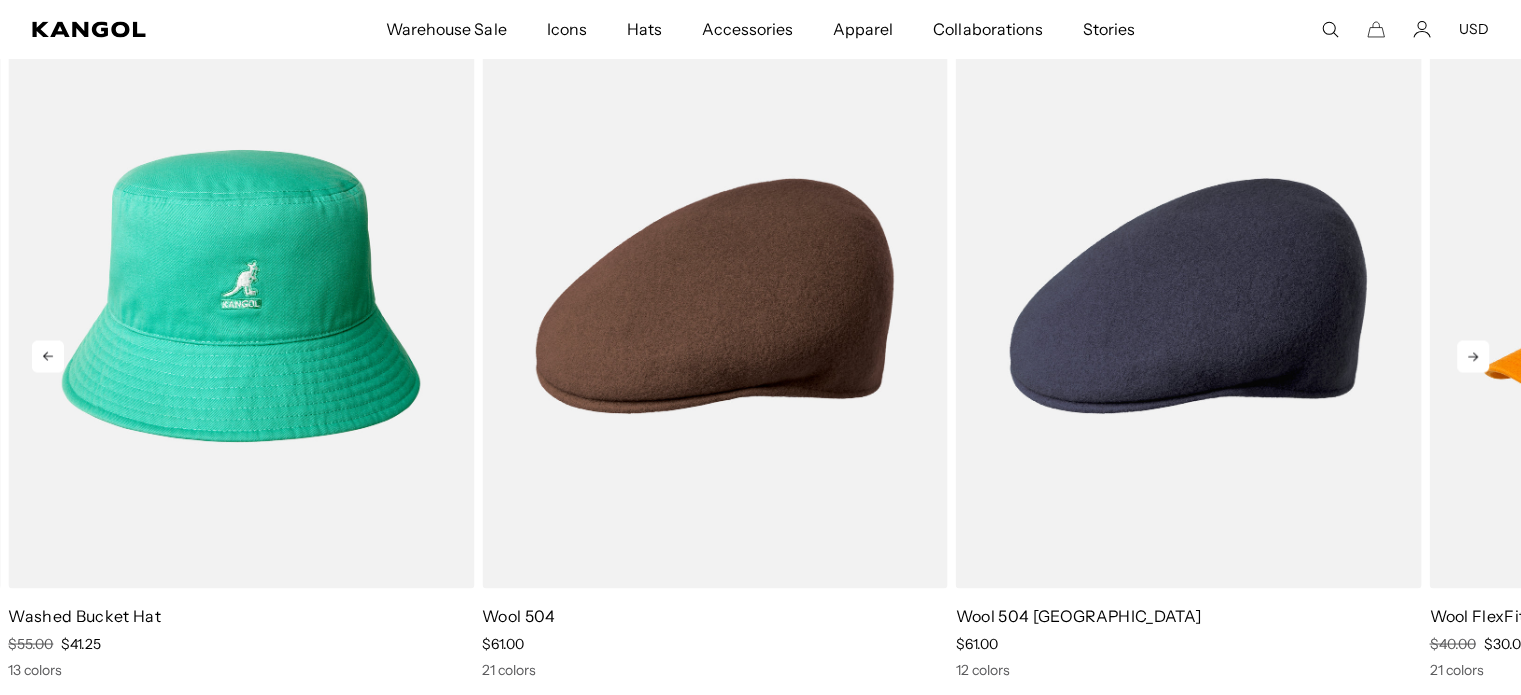 click 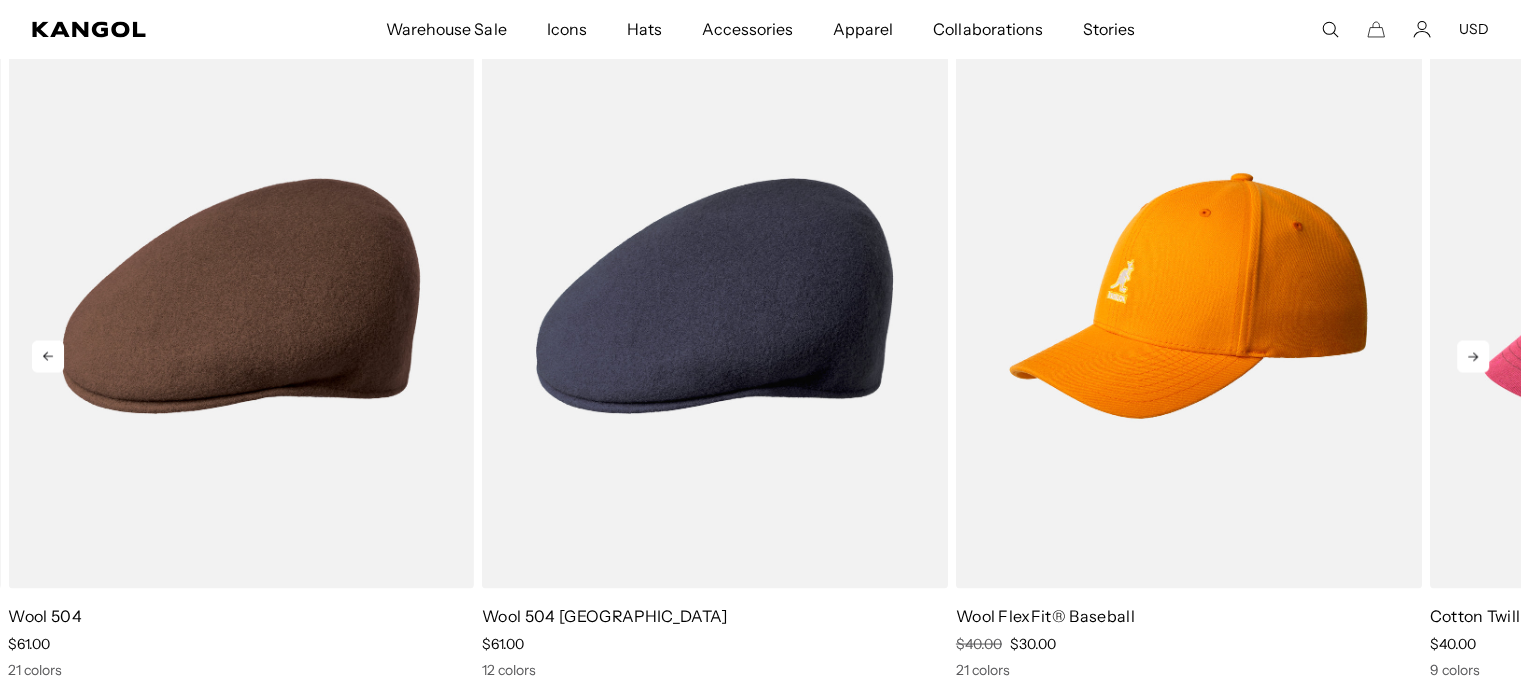 click 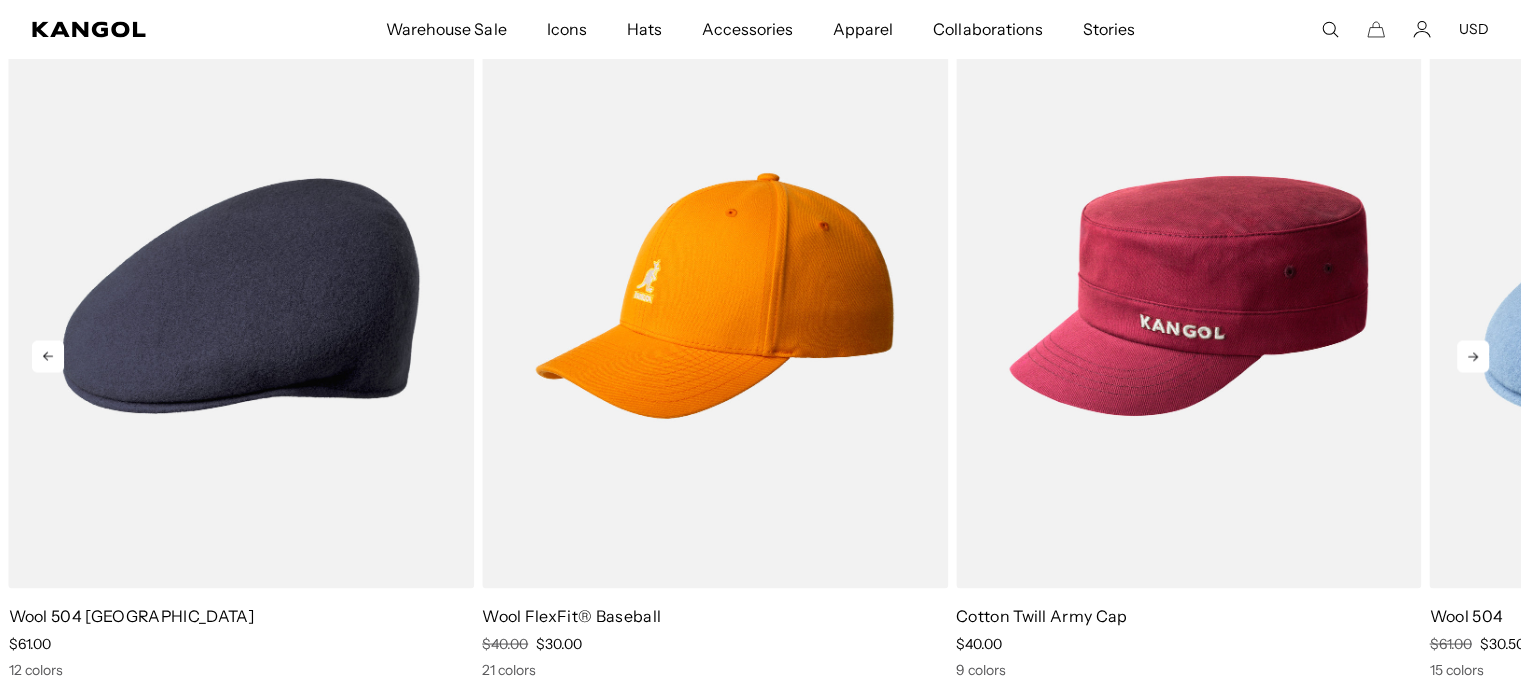 click 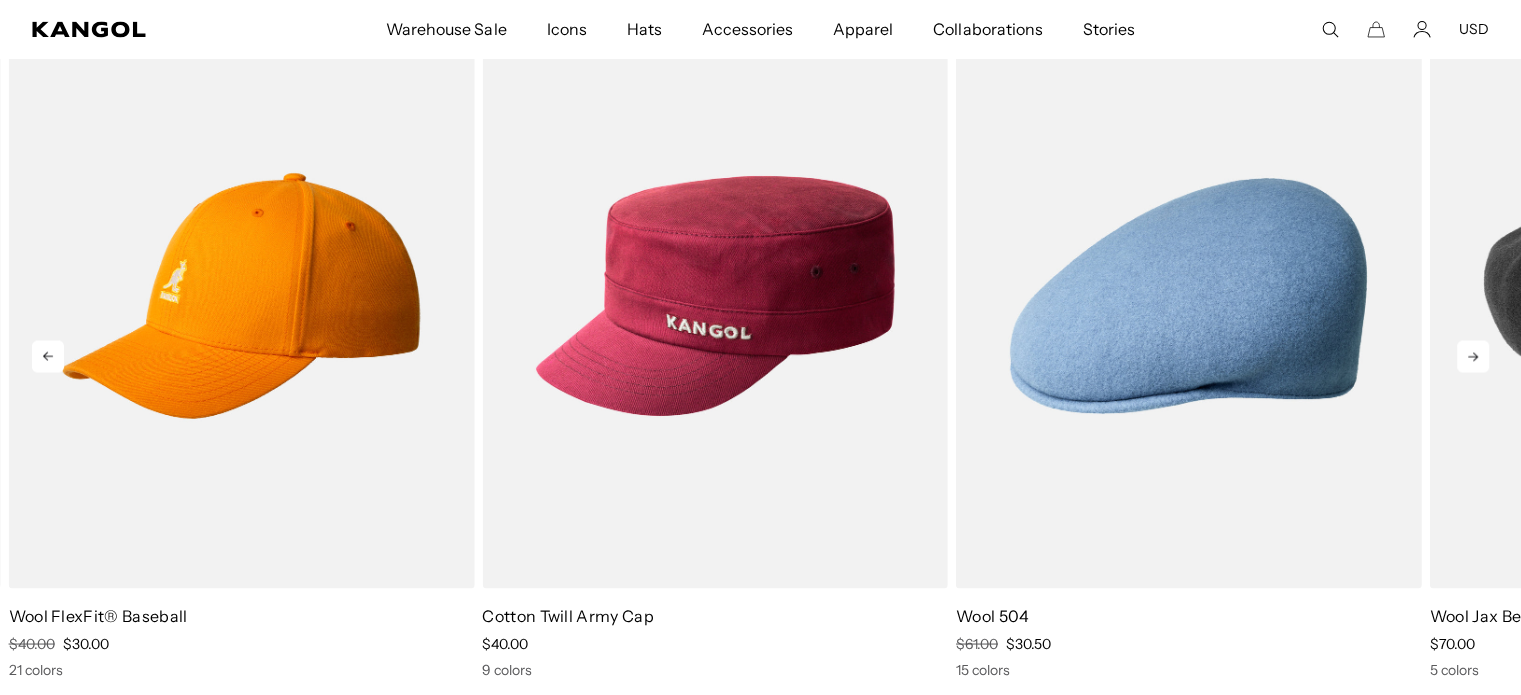 scroll, scrollTop: 0, scrollLeft: 0, axis: both 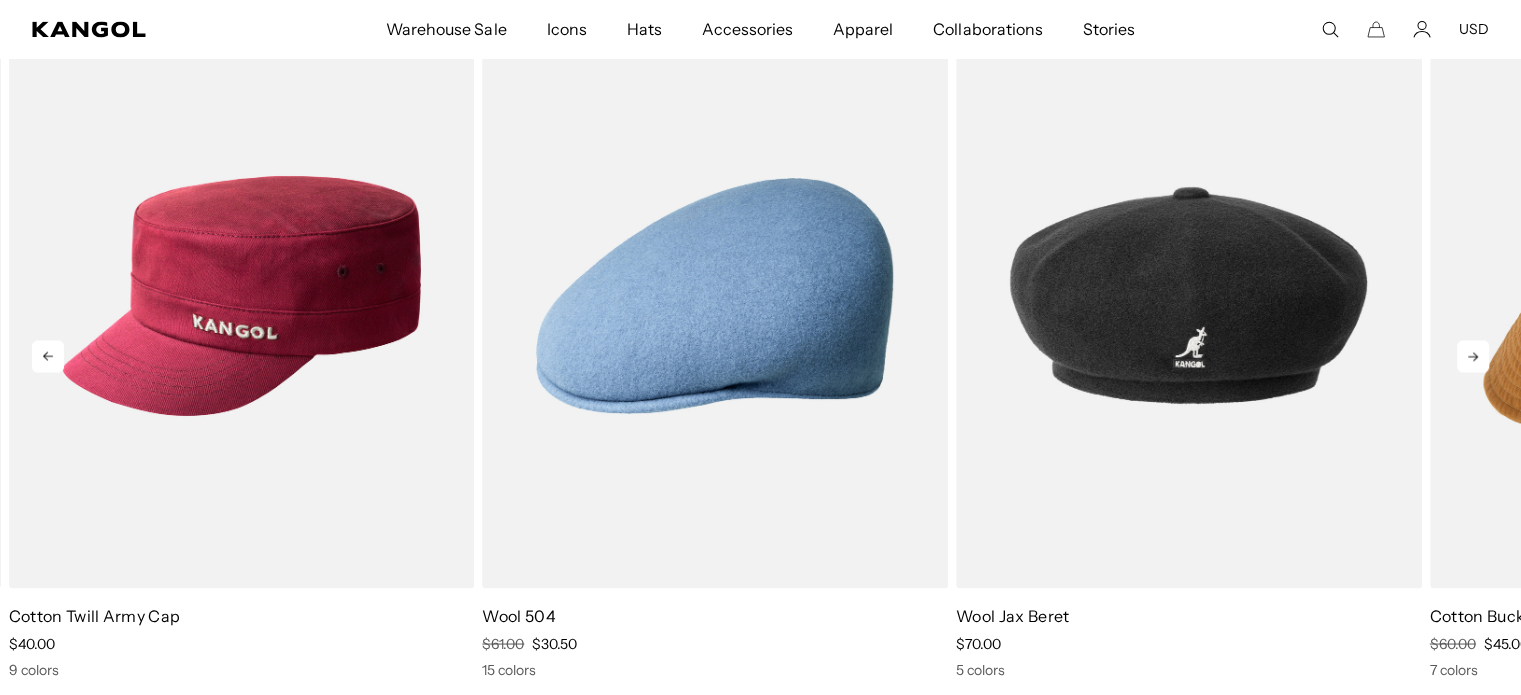 click 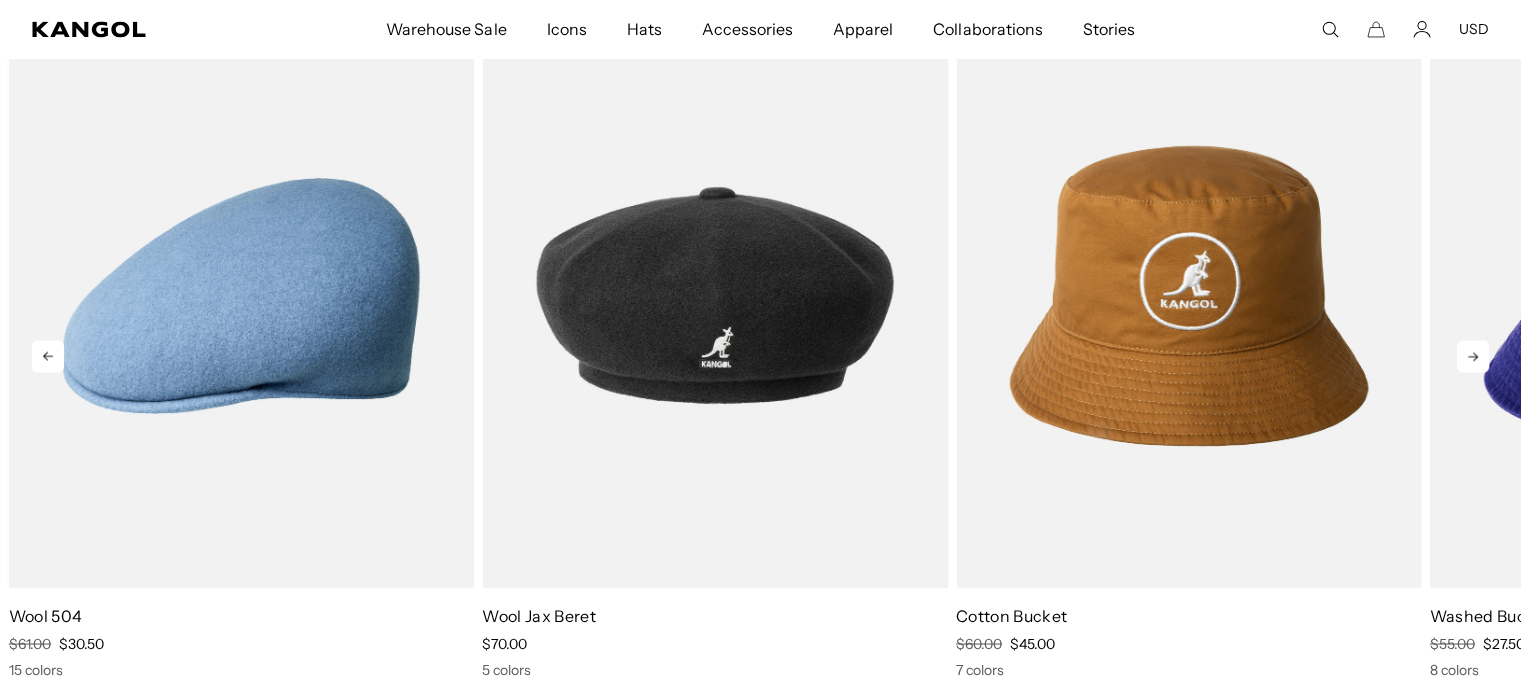 scroll, scrollTop: 0, scrollLeft: 412, axis: horizontal 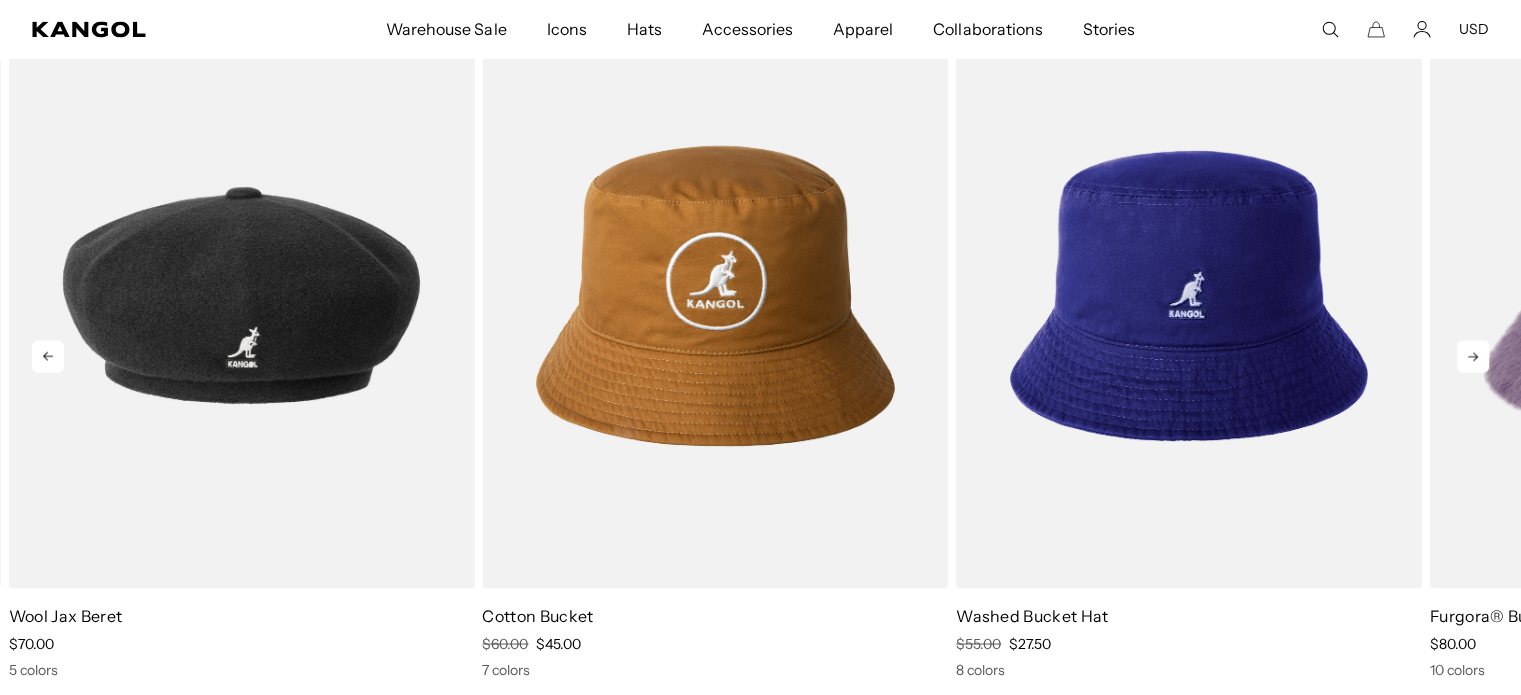 click 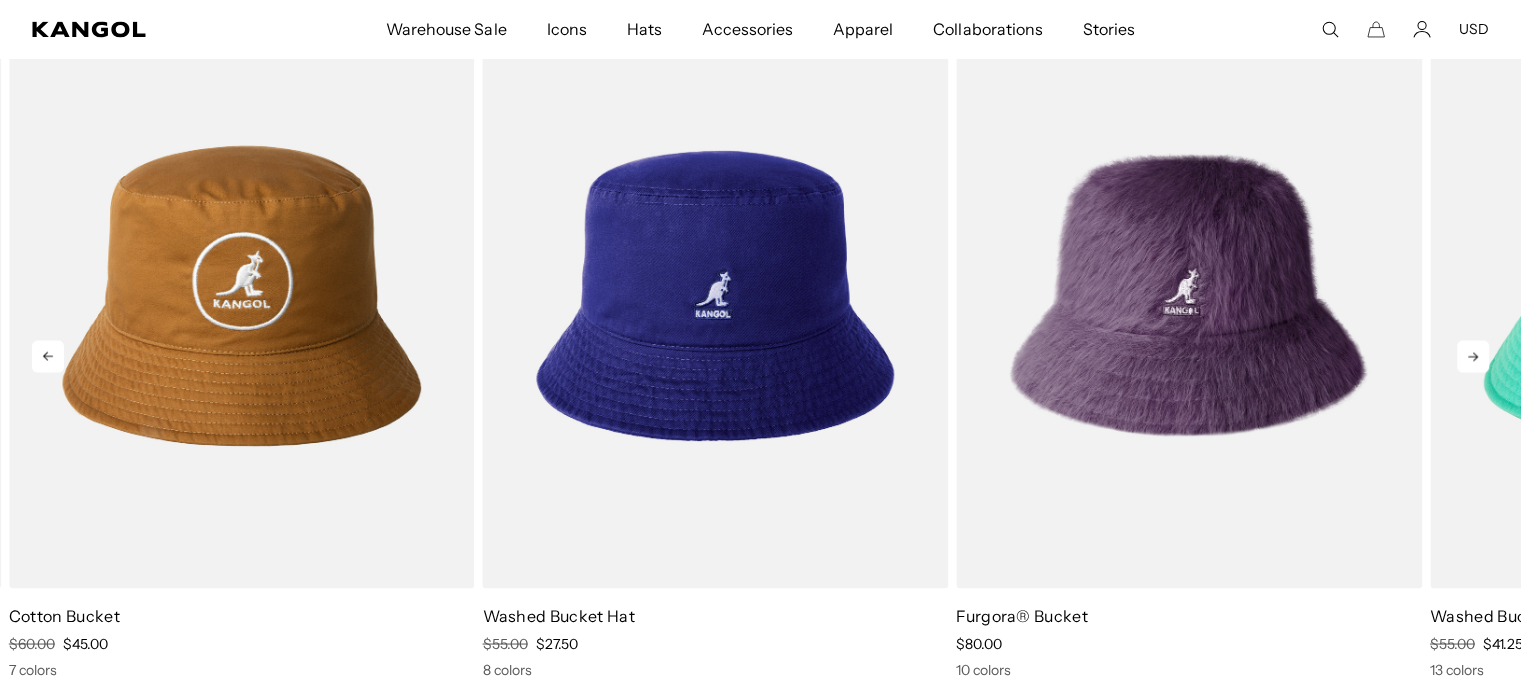 scroll, scrollTop: 0, scrollLeft: 0, axis: both 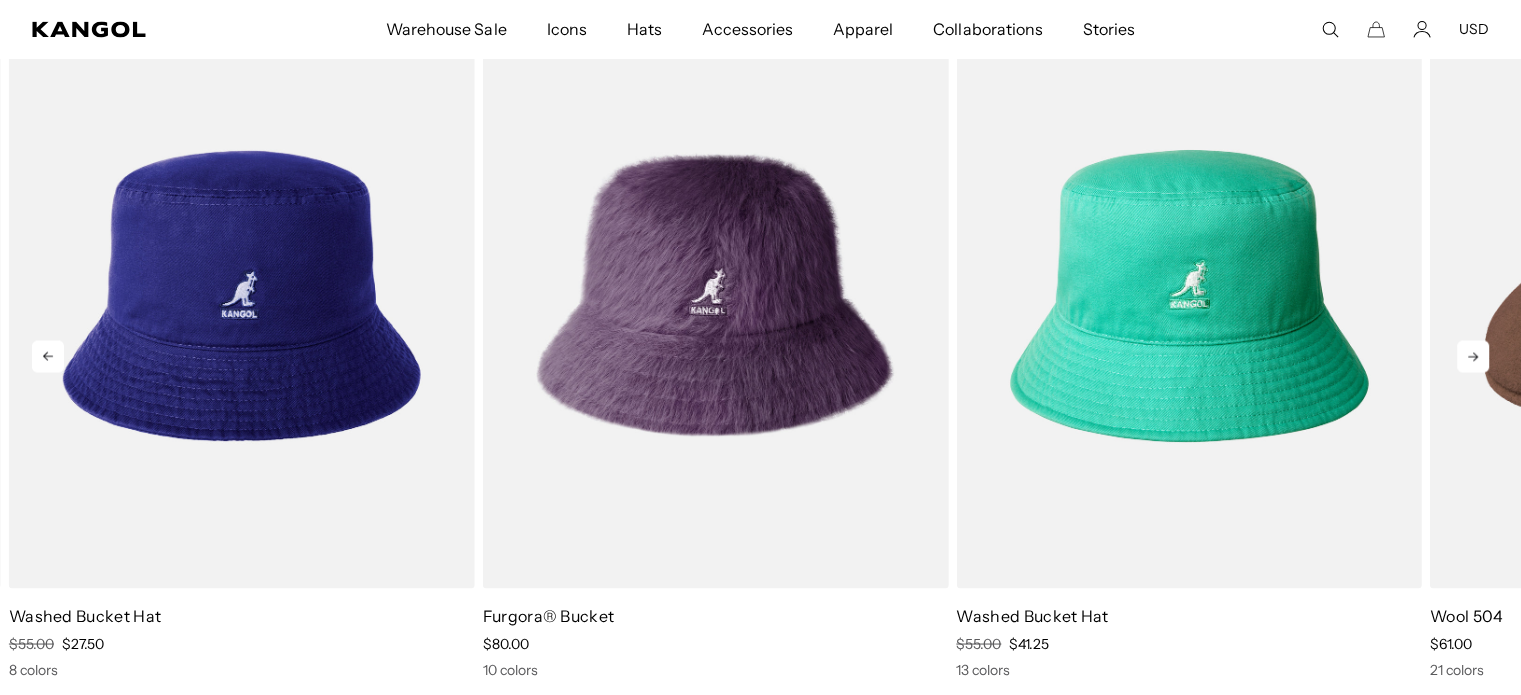 click 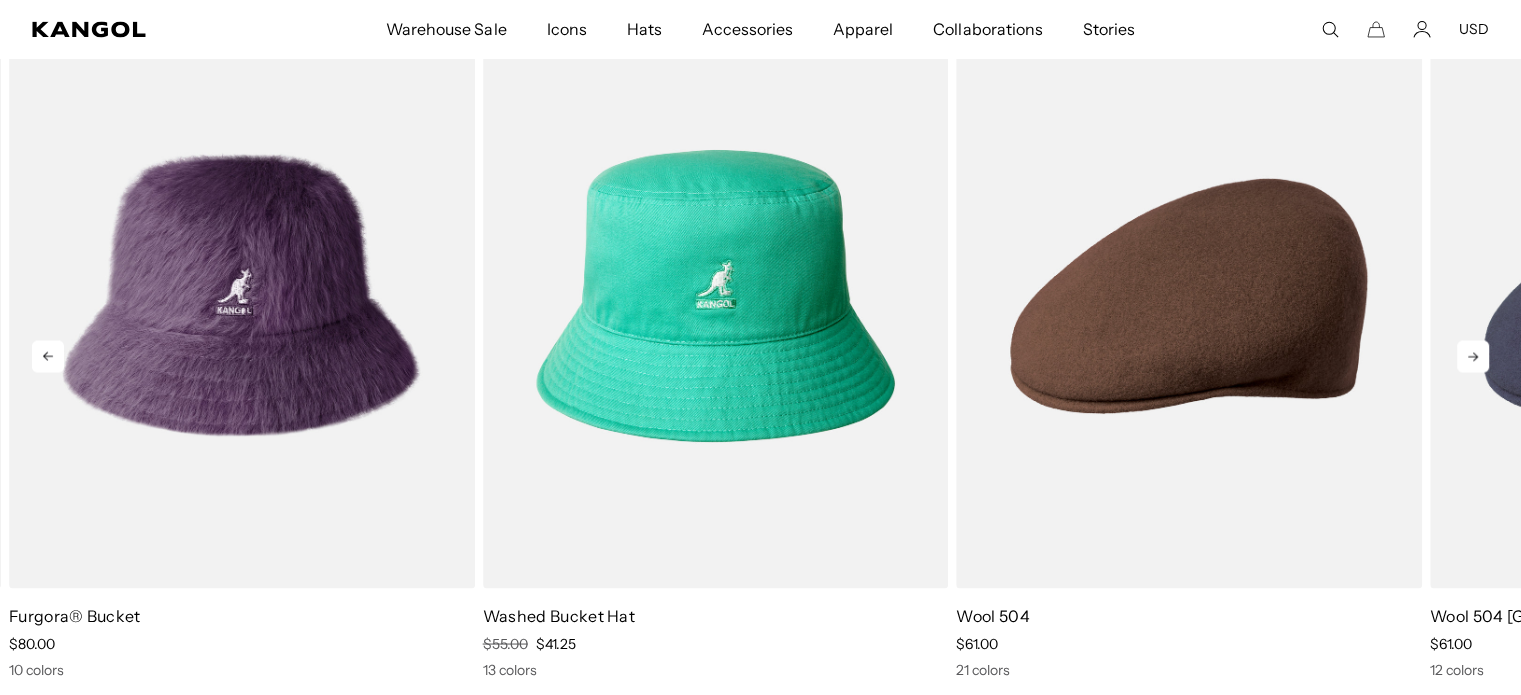click 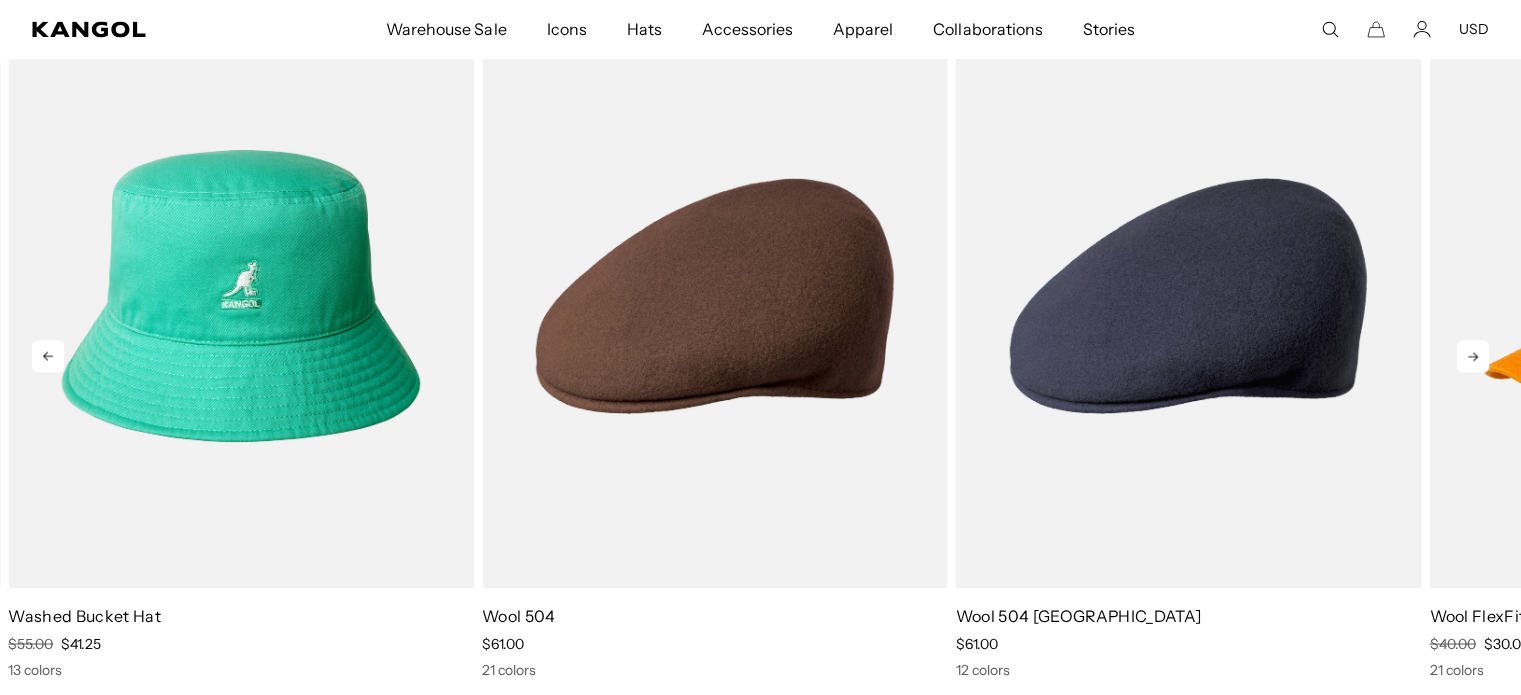 scroll, scrollTop: 0, scrollLeft: 412, axis: horizontal 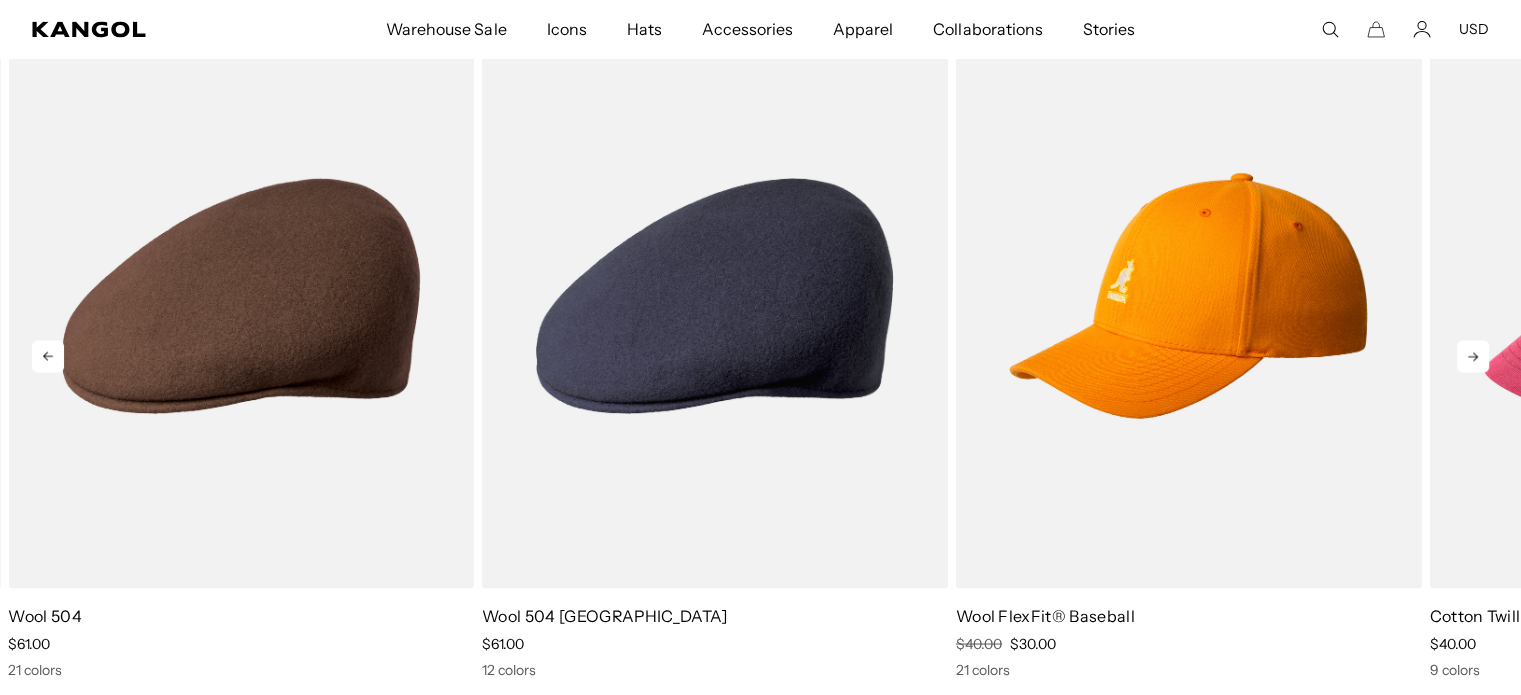 click 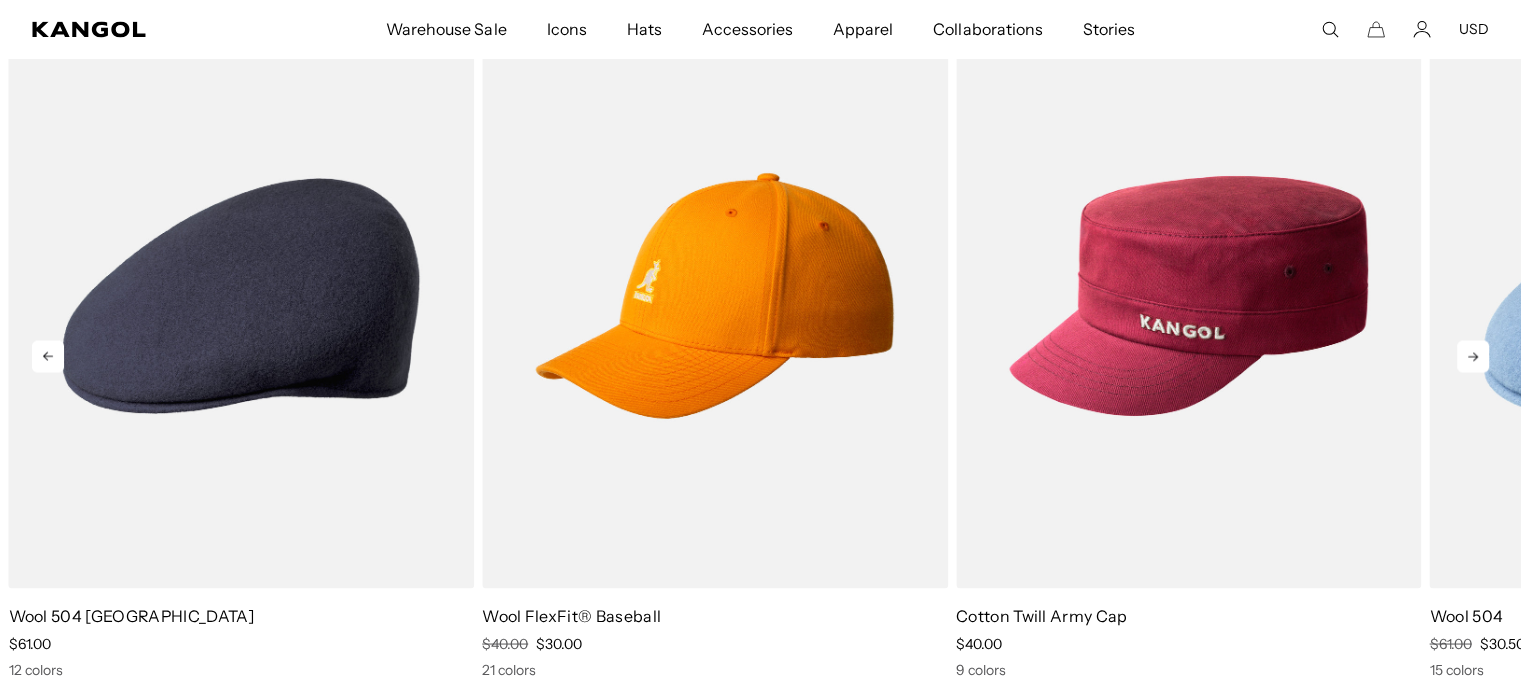 click 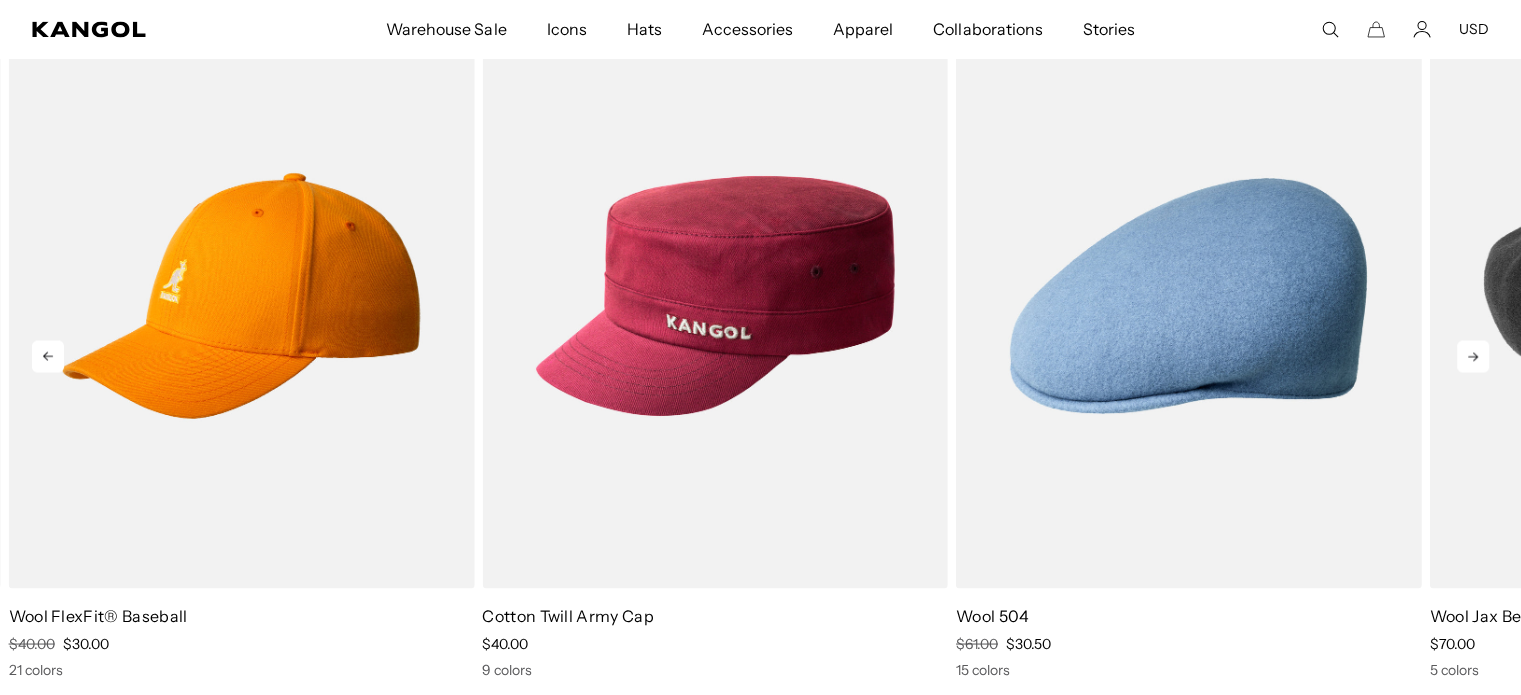 scroll, scrollTop: 0, scrollLeft: 0, axis: both 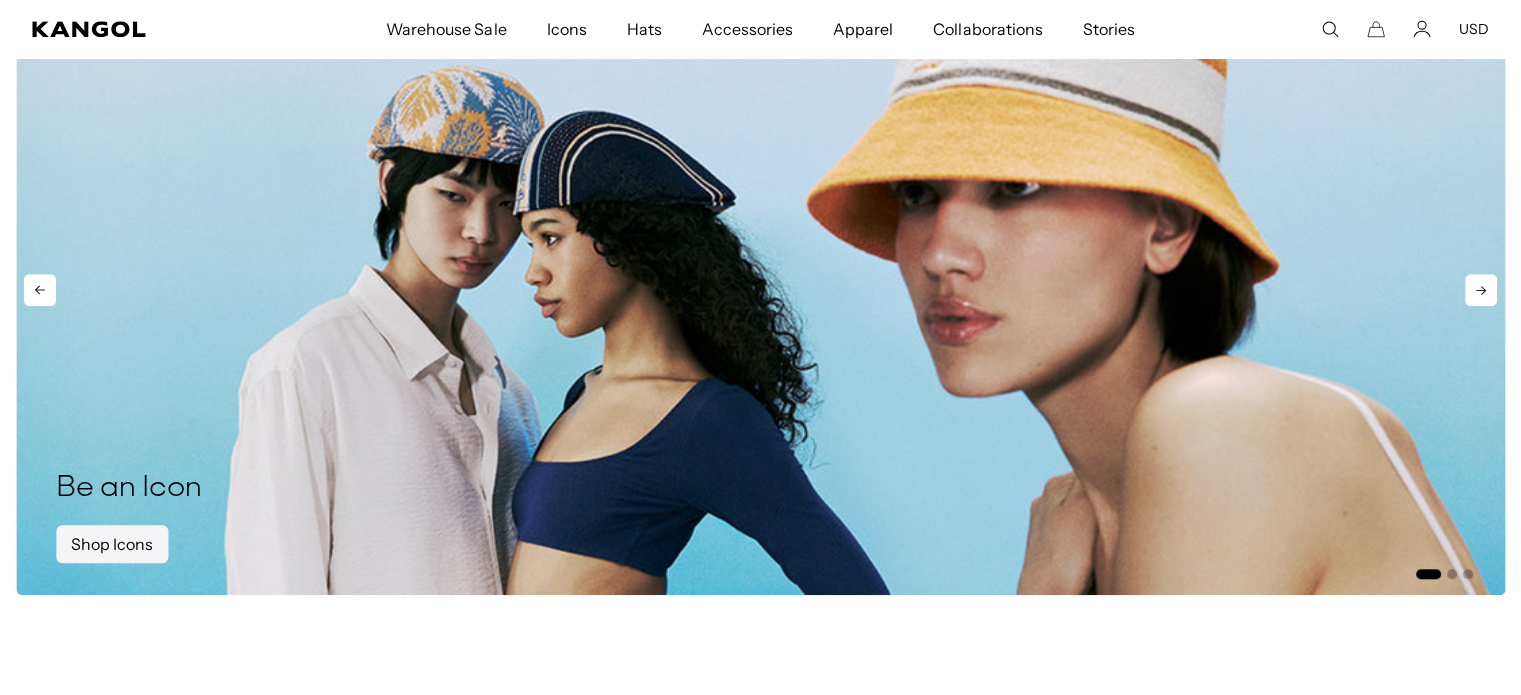 click on "Shop Icons" at bounding box center [112, 544] 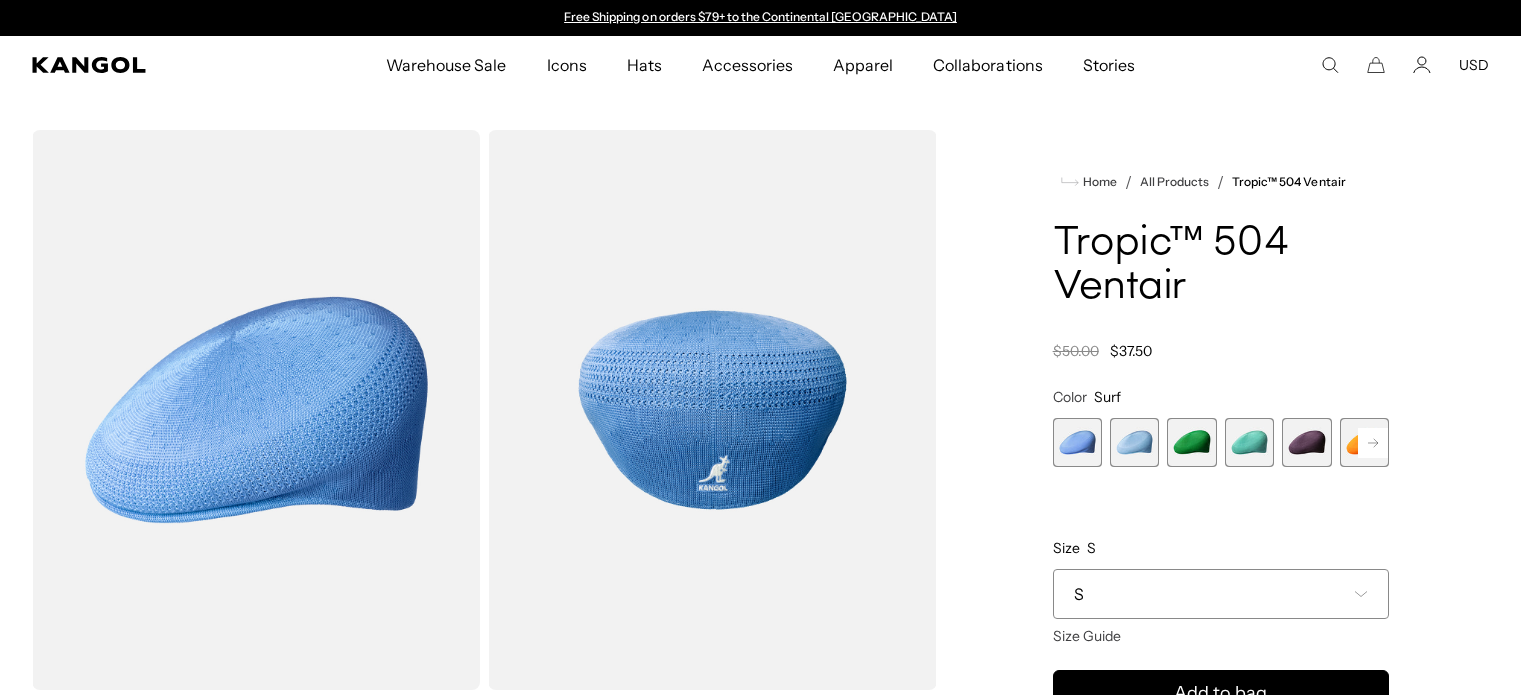 scroll, scrollTop: 0, scrollLeft: 0, axis: both 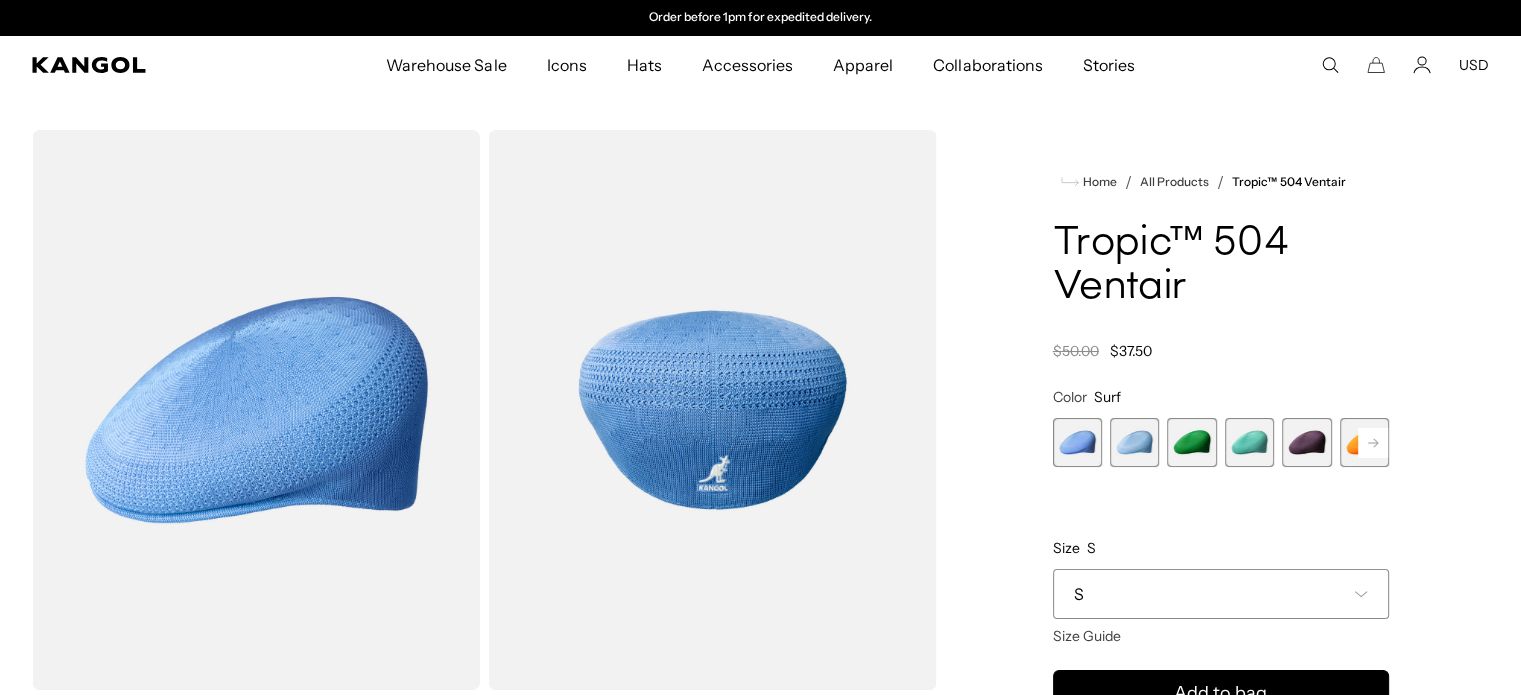 click 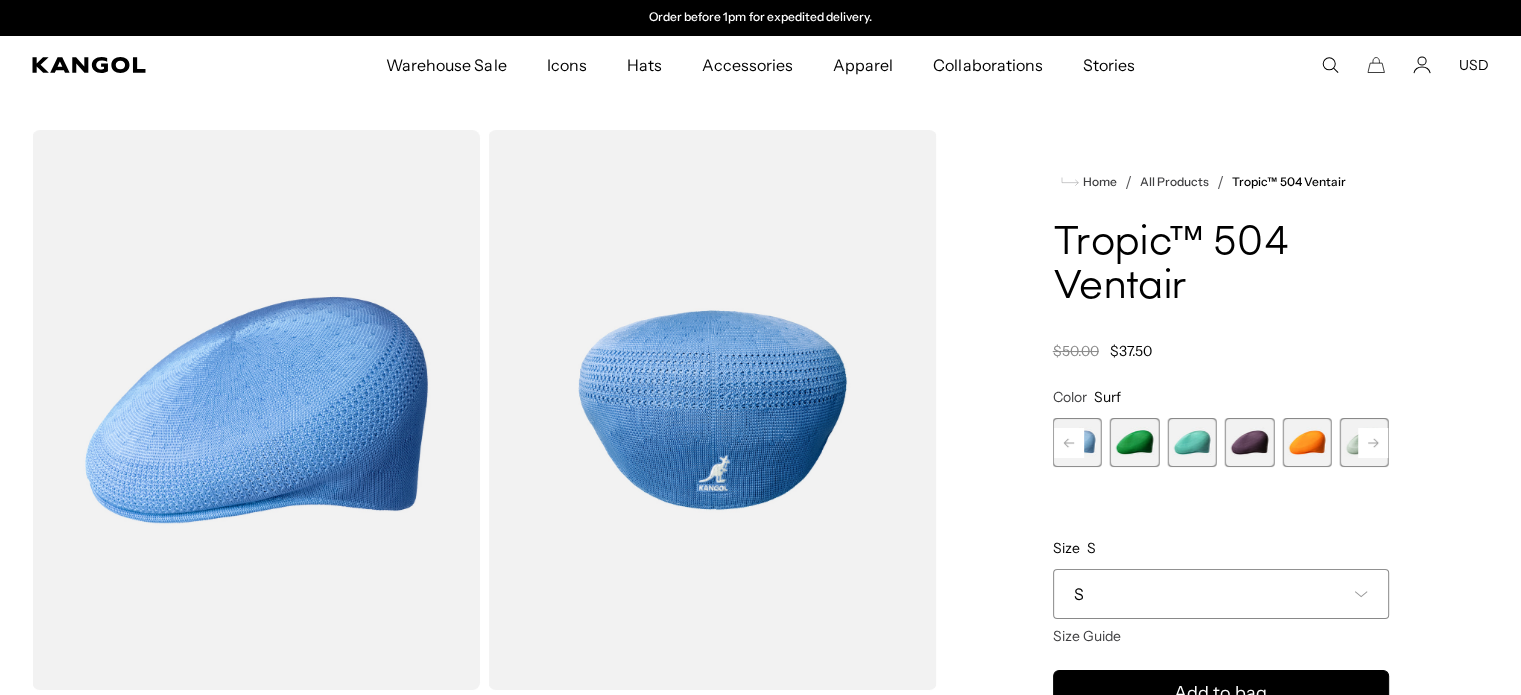 click 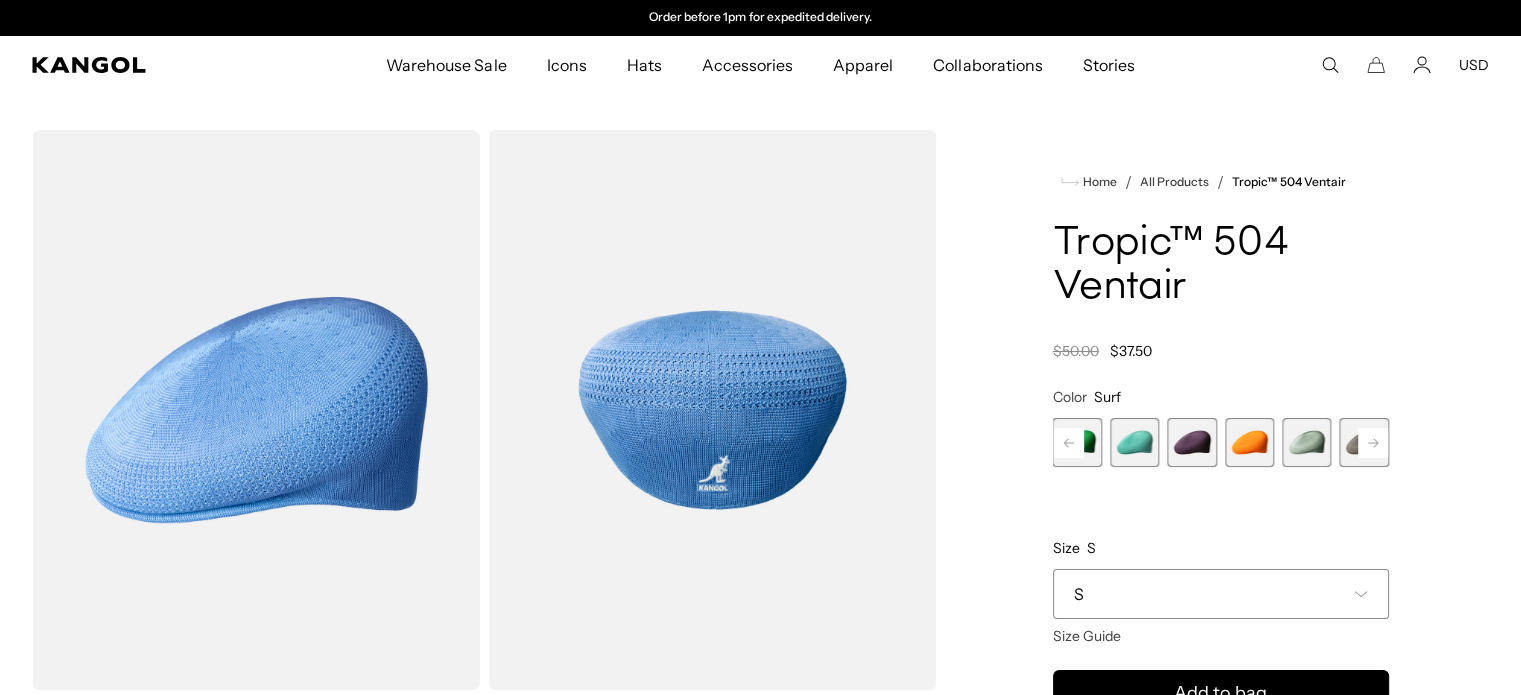 click 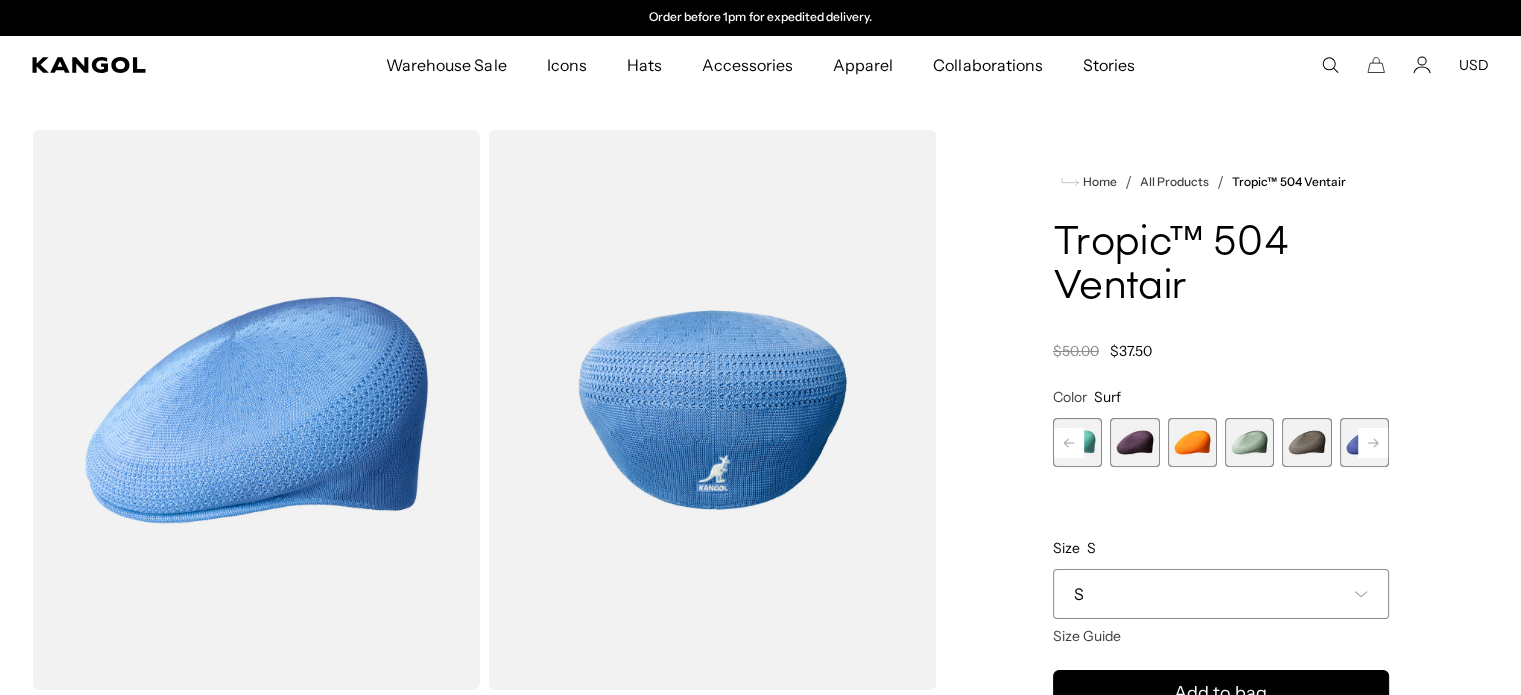 click at bounding box center (1306, 442) 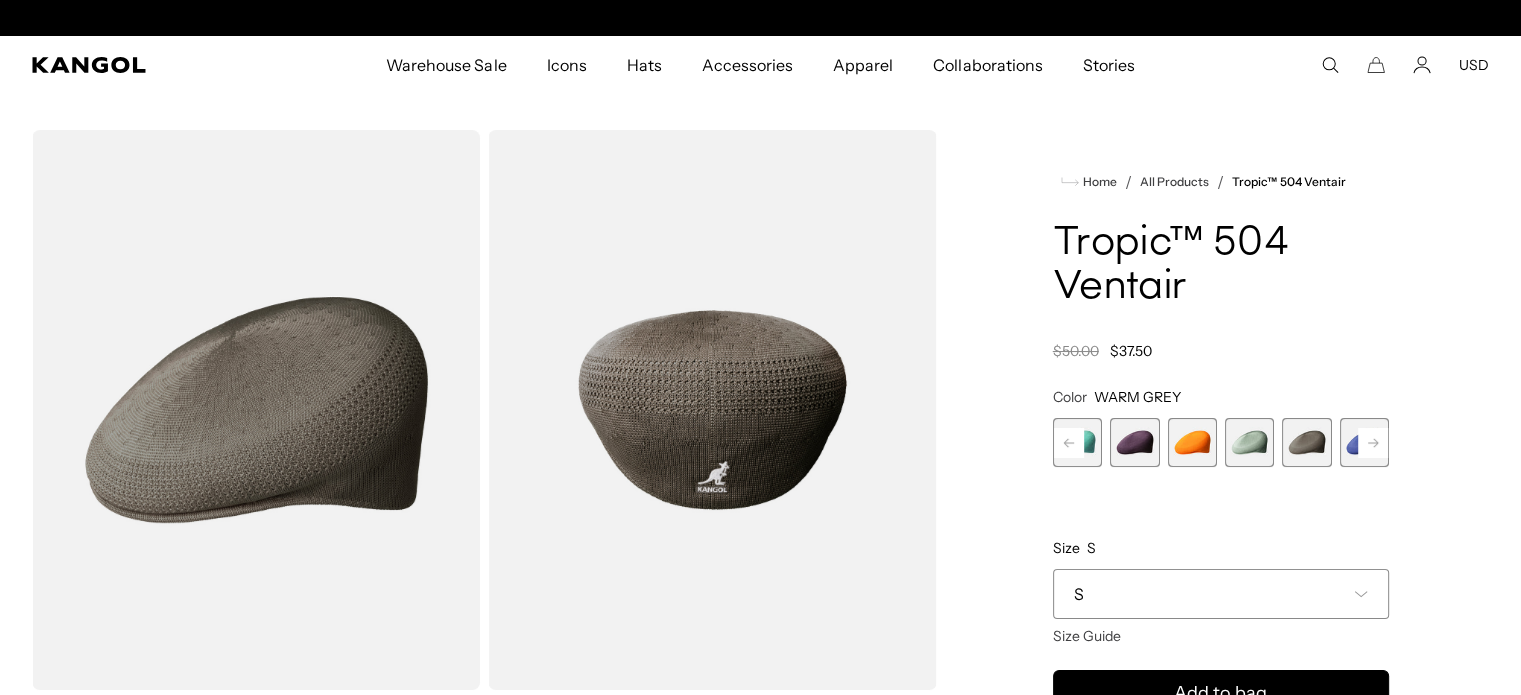 scroll, scrollTop: 0, scrollLeft: 412, axis: horizontal 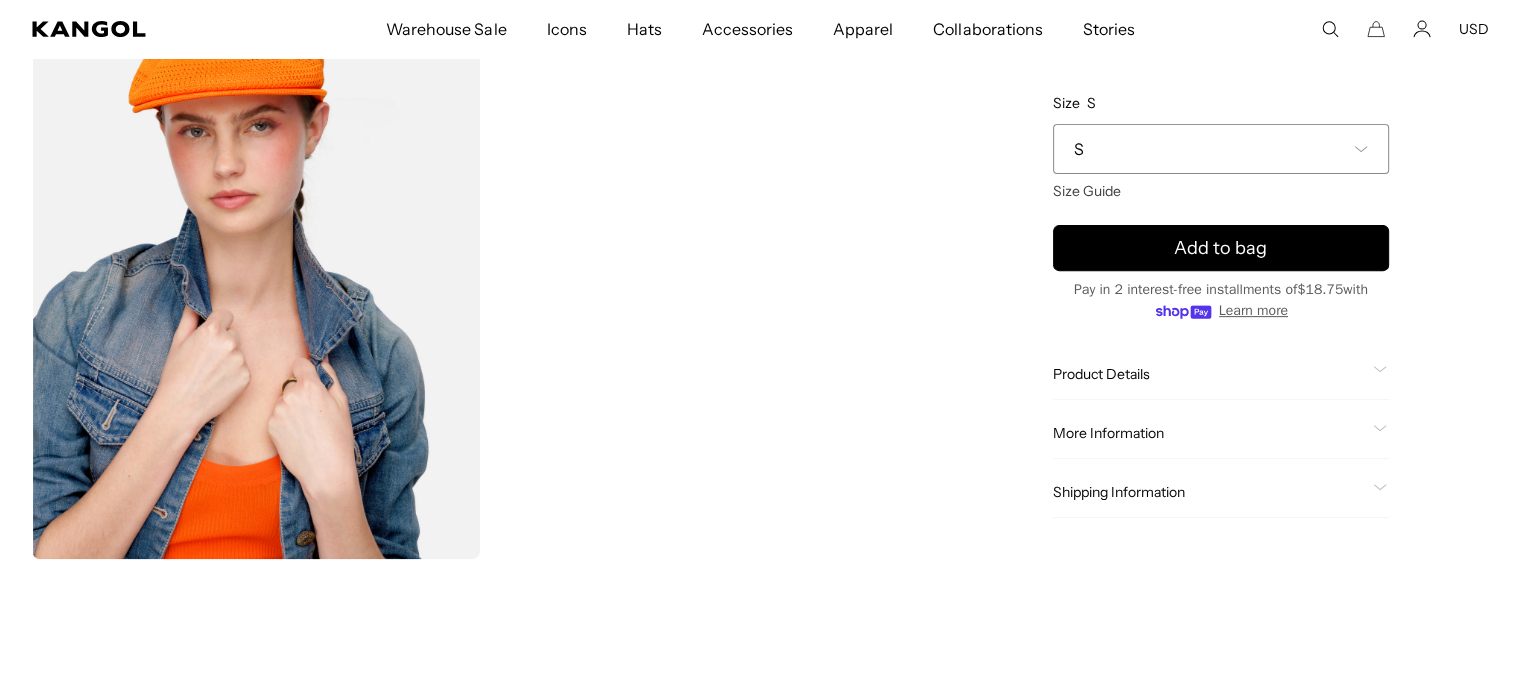 click on "S" at bounding box center (1221, 150) 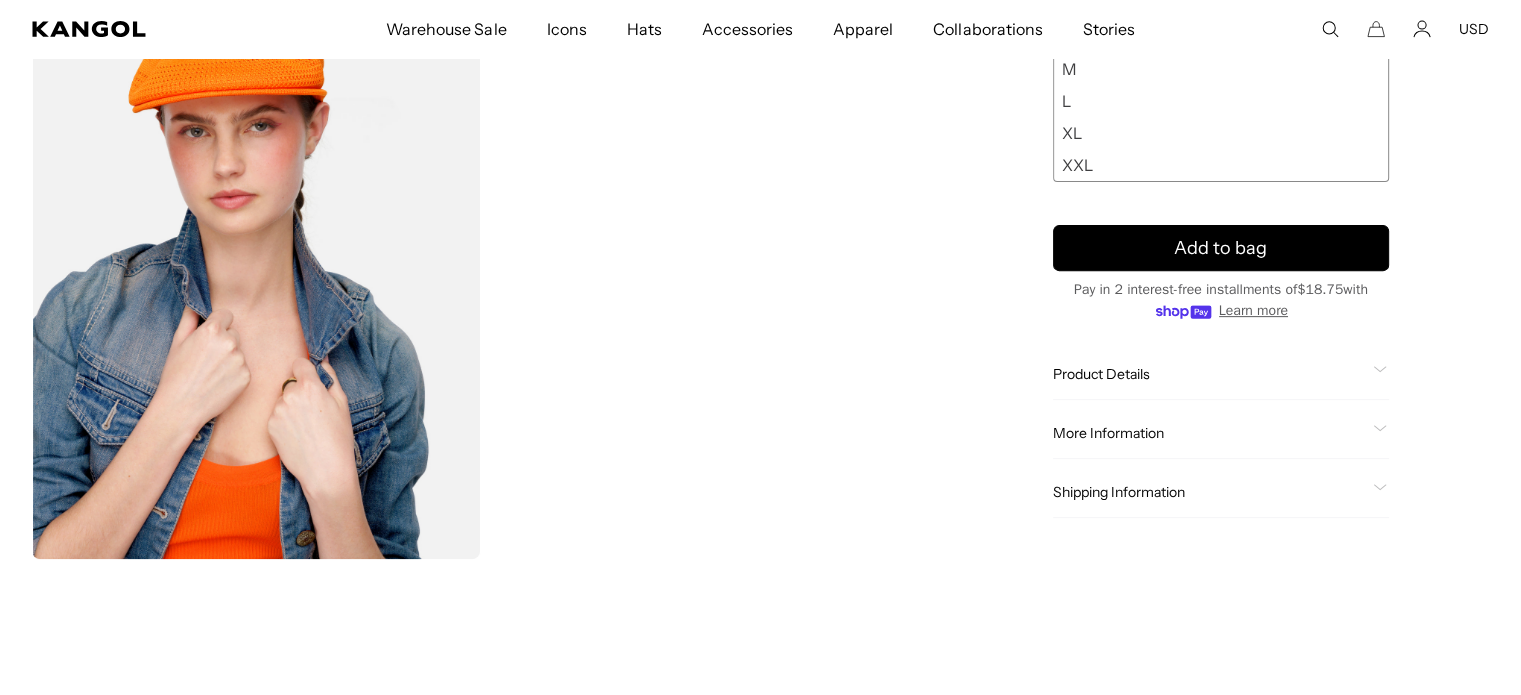 scroll, scrollTop: 0, scrollLeft: 412, axis: horizontal 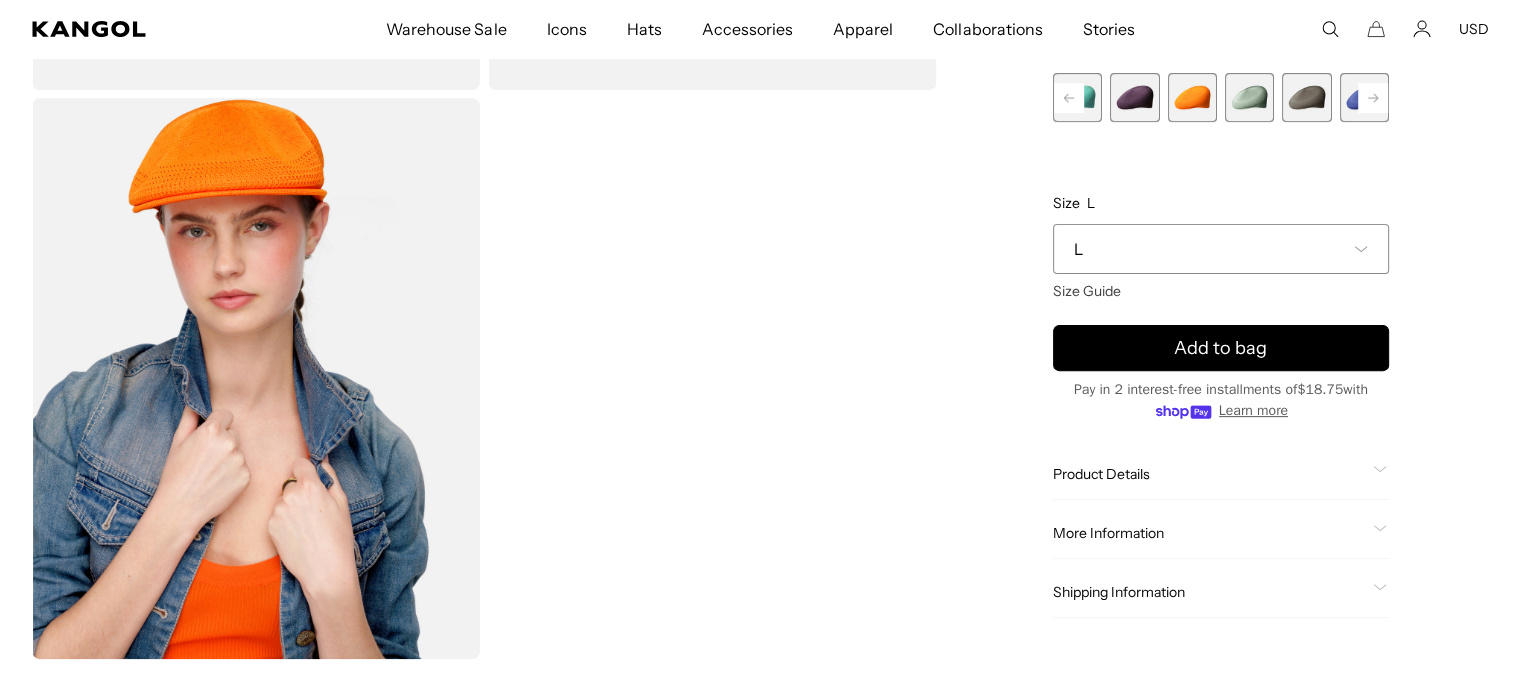 click at bounding box center (1306, 97) 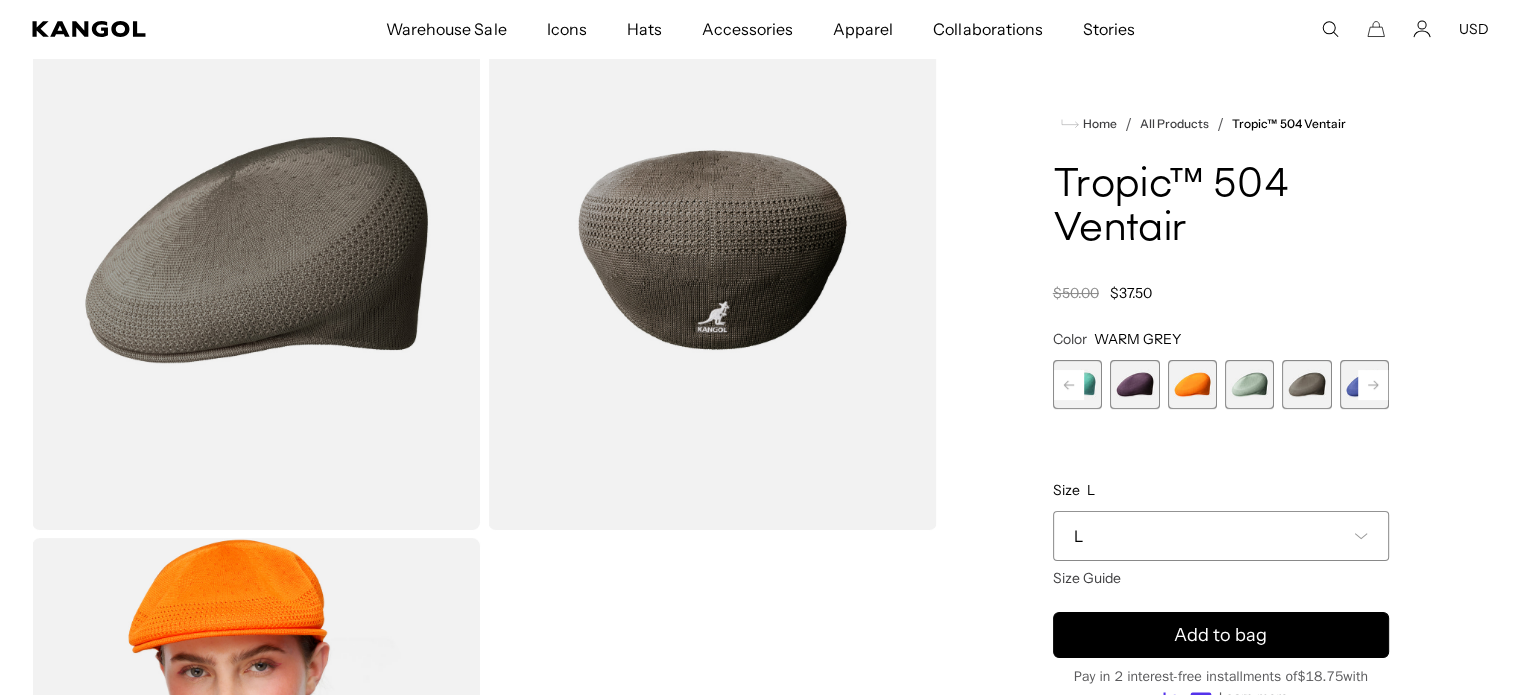 scroll, scrollTop: 100, scrollLeft: 0, axis: vertical 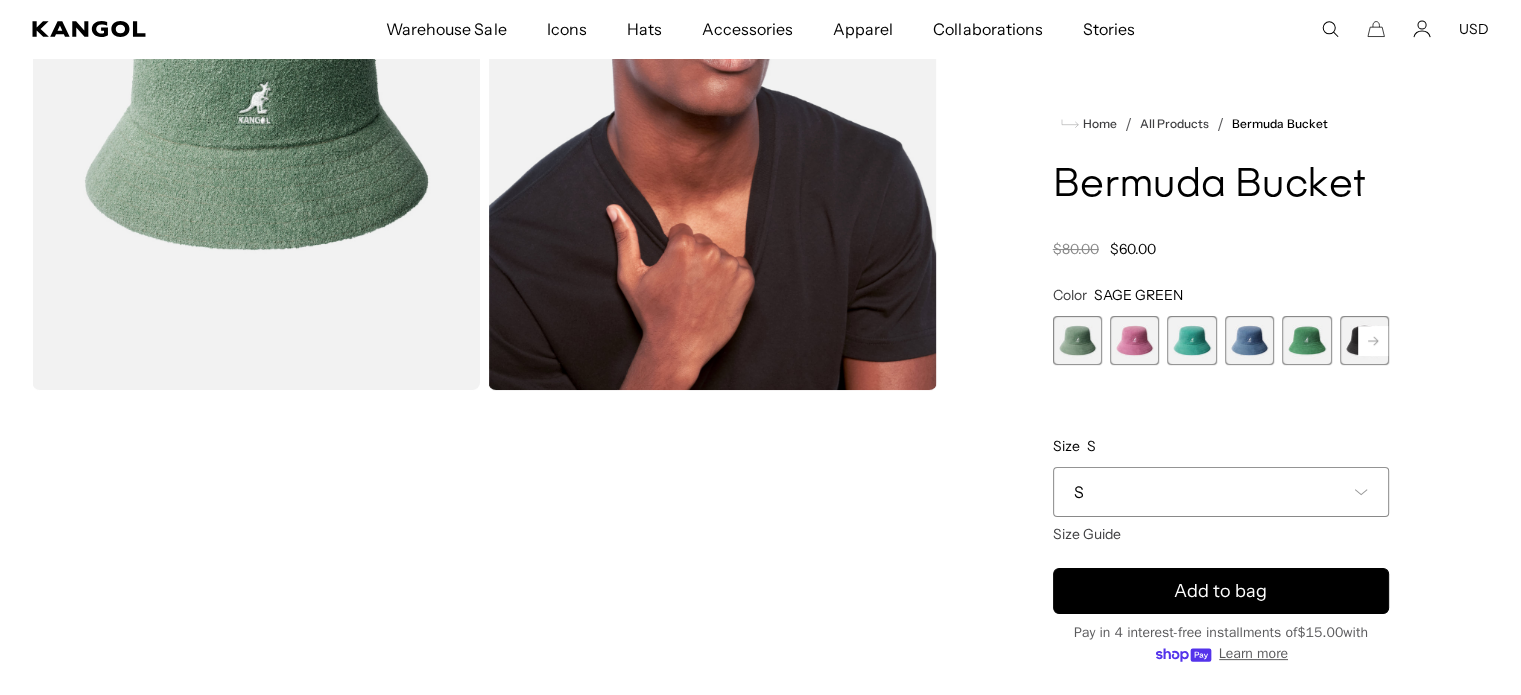 click on "S" at bounding box center [1221, 492] 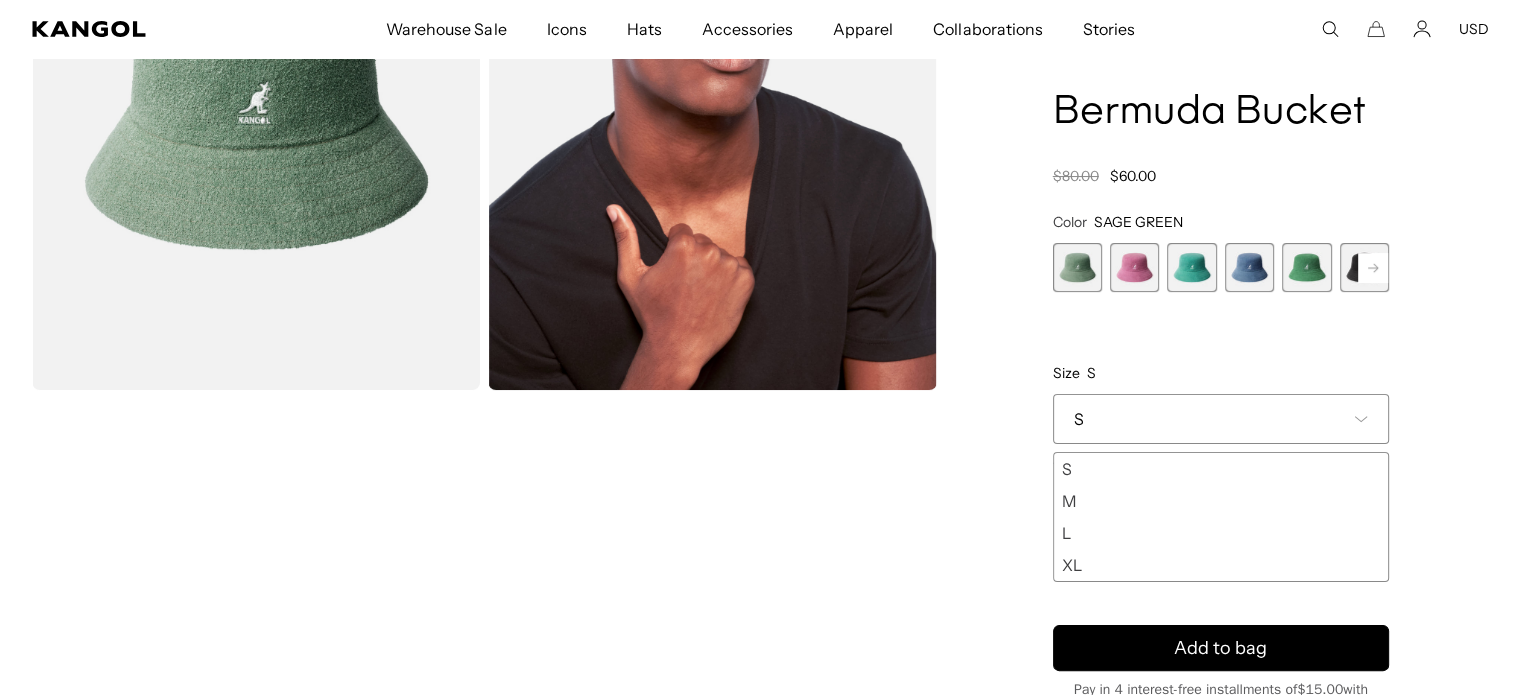 click on "L" at bounding box center (1221, 534) 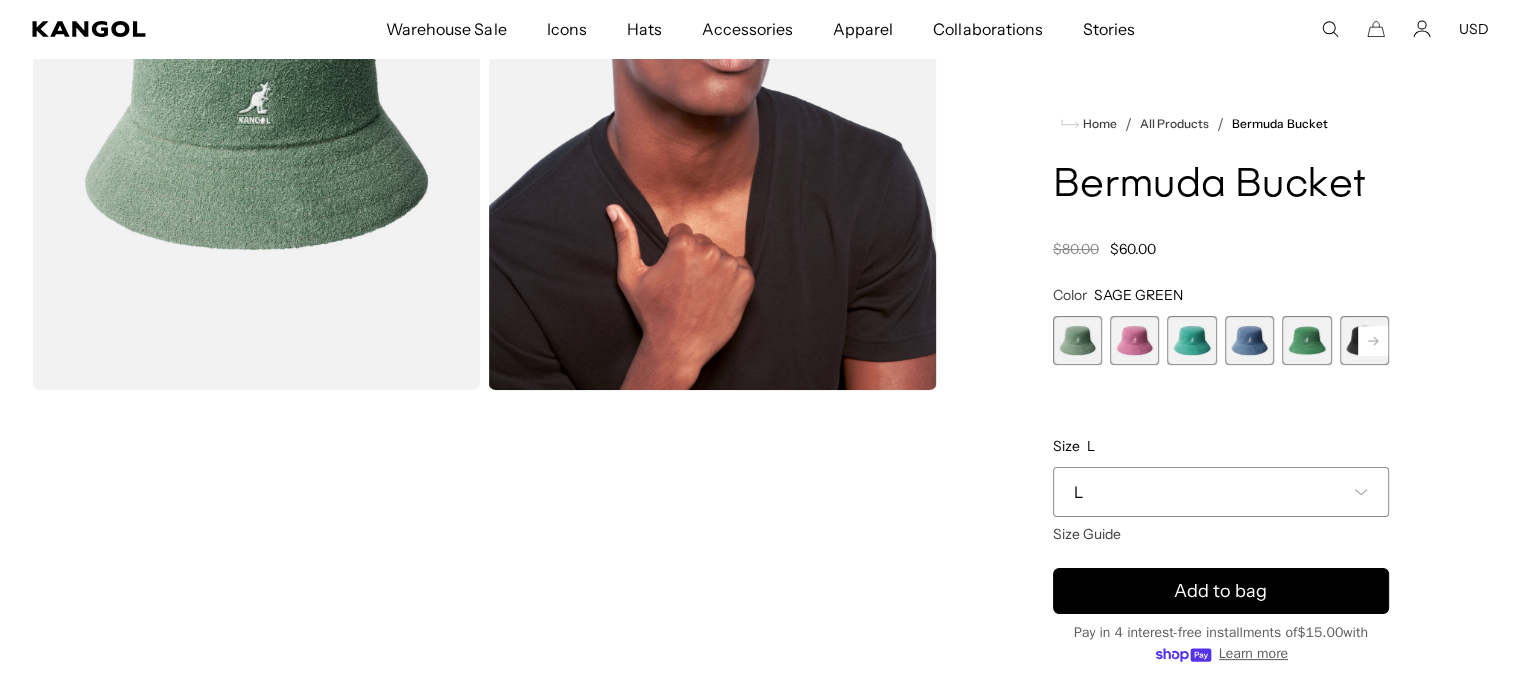scroll, scrollTop: 0, scrollLeft: 0, axis: both 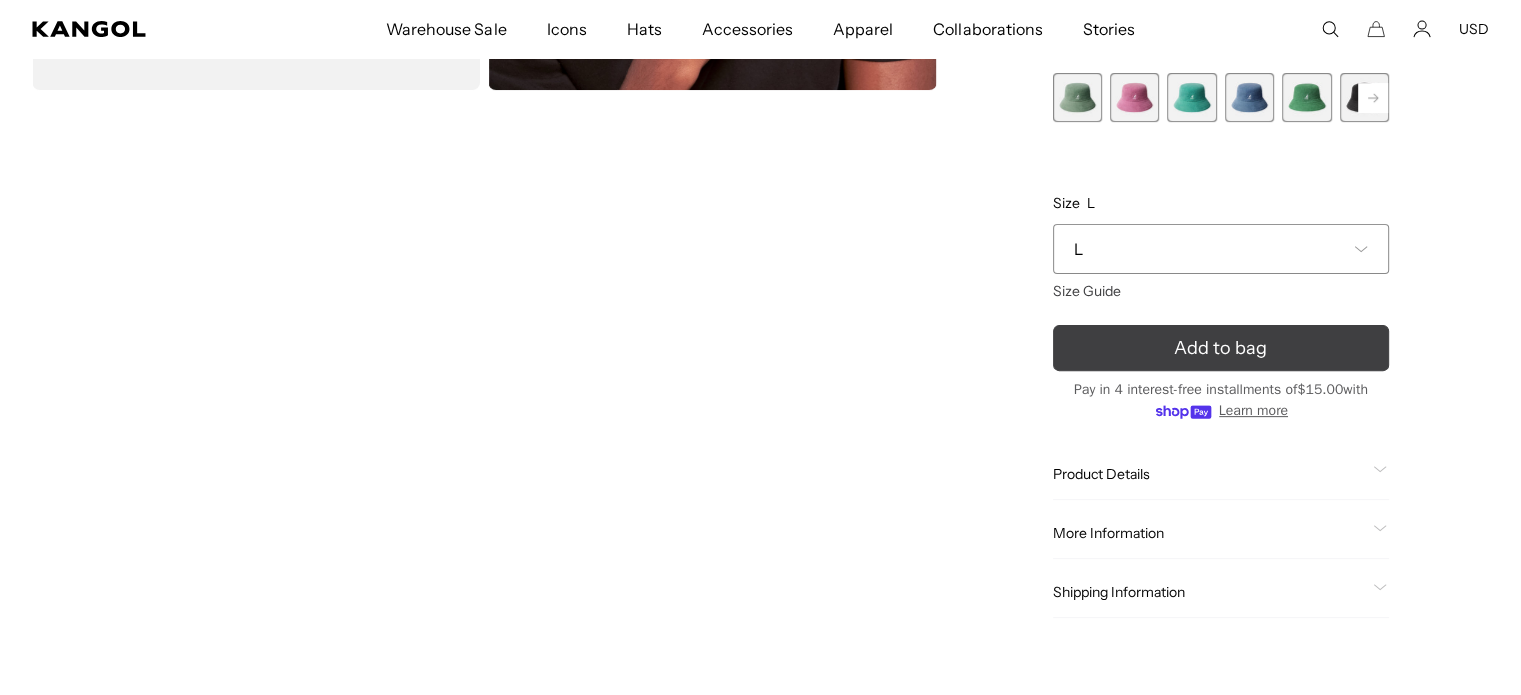 click 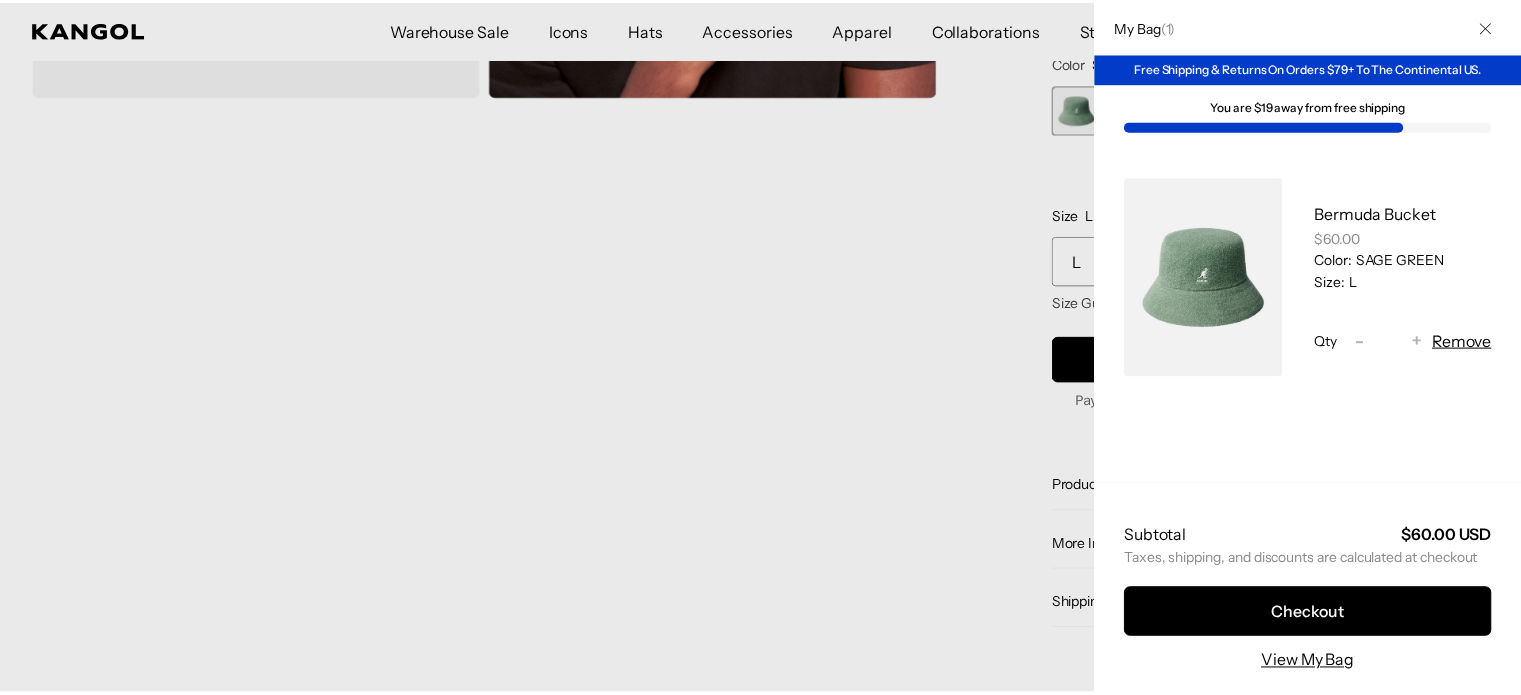 scroll, scrollTop: 0, scrollLeft: 0, axis: both 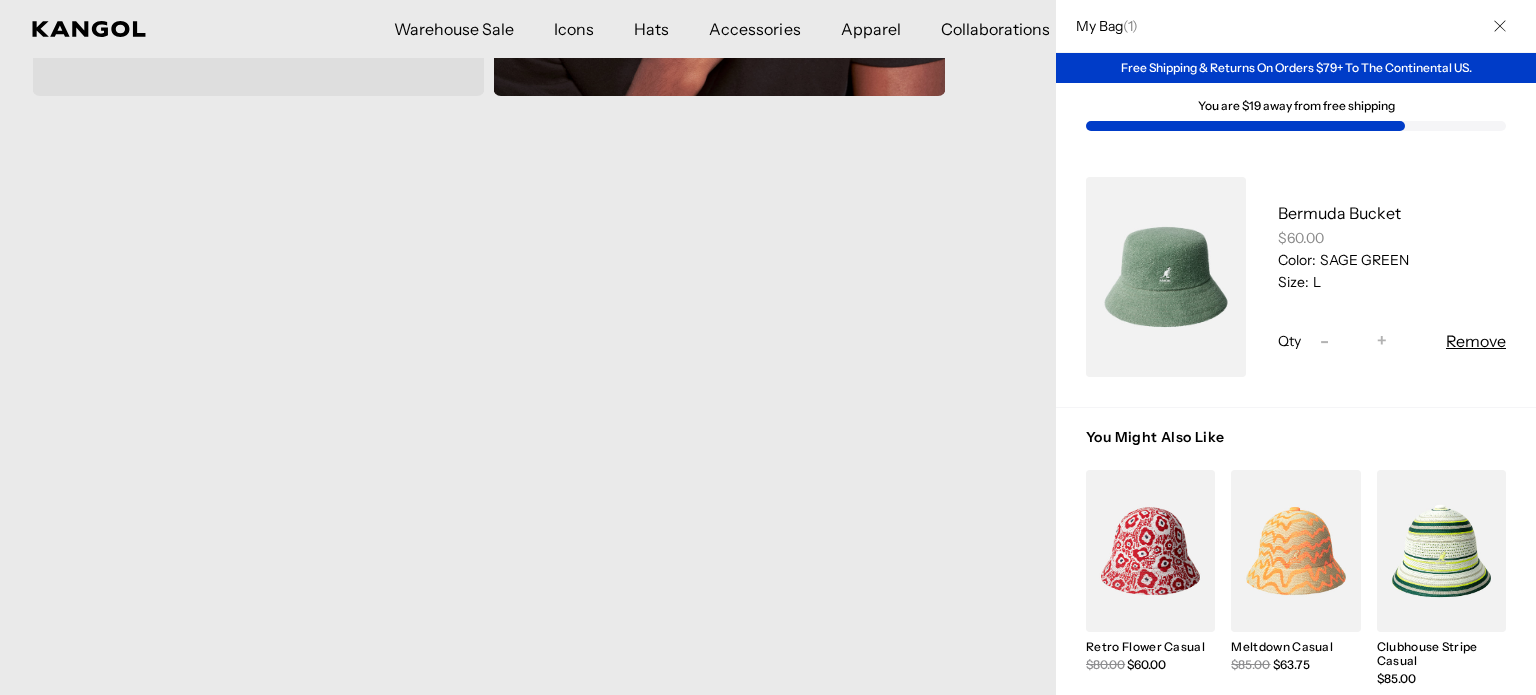 click 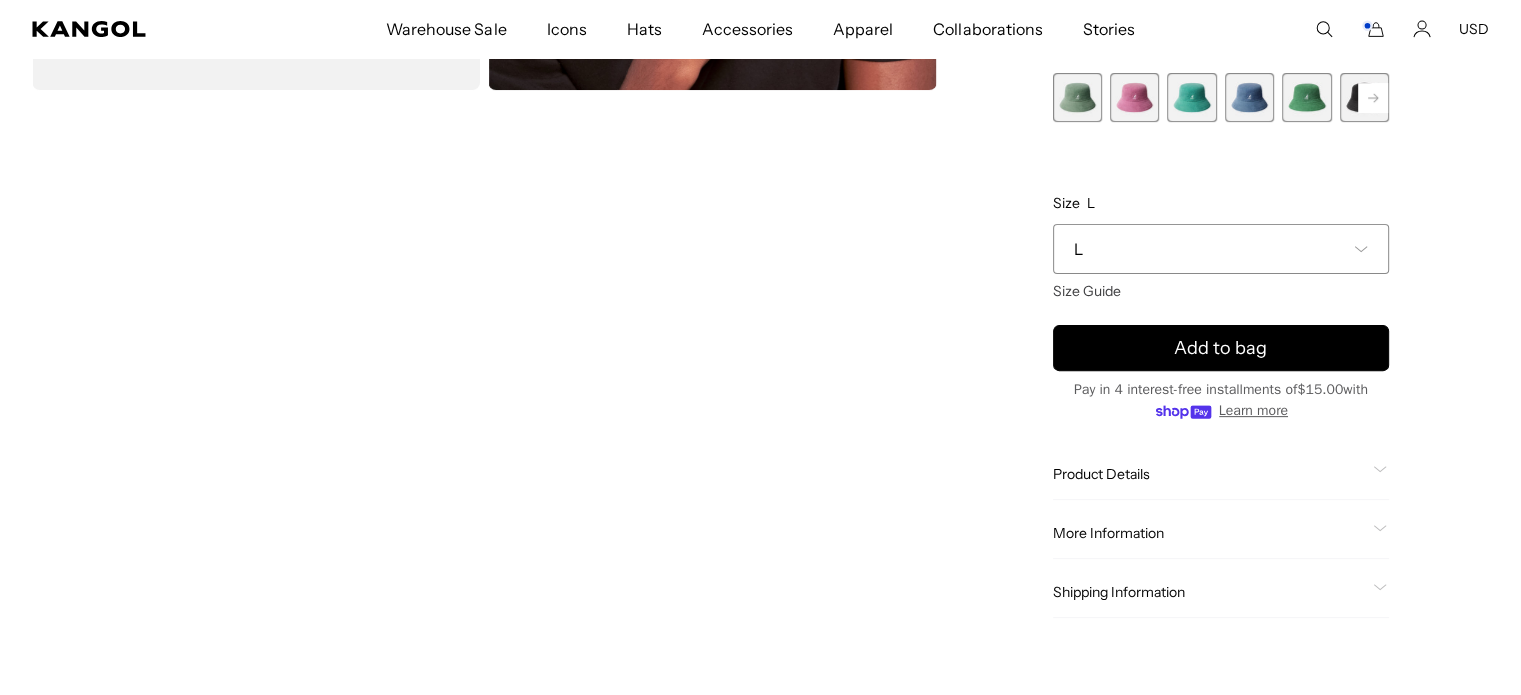 scroll, scrollTop: 0, scrollLeft: 412, axis: horizontal 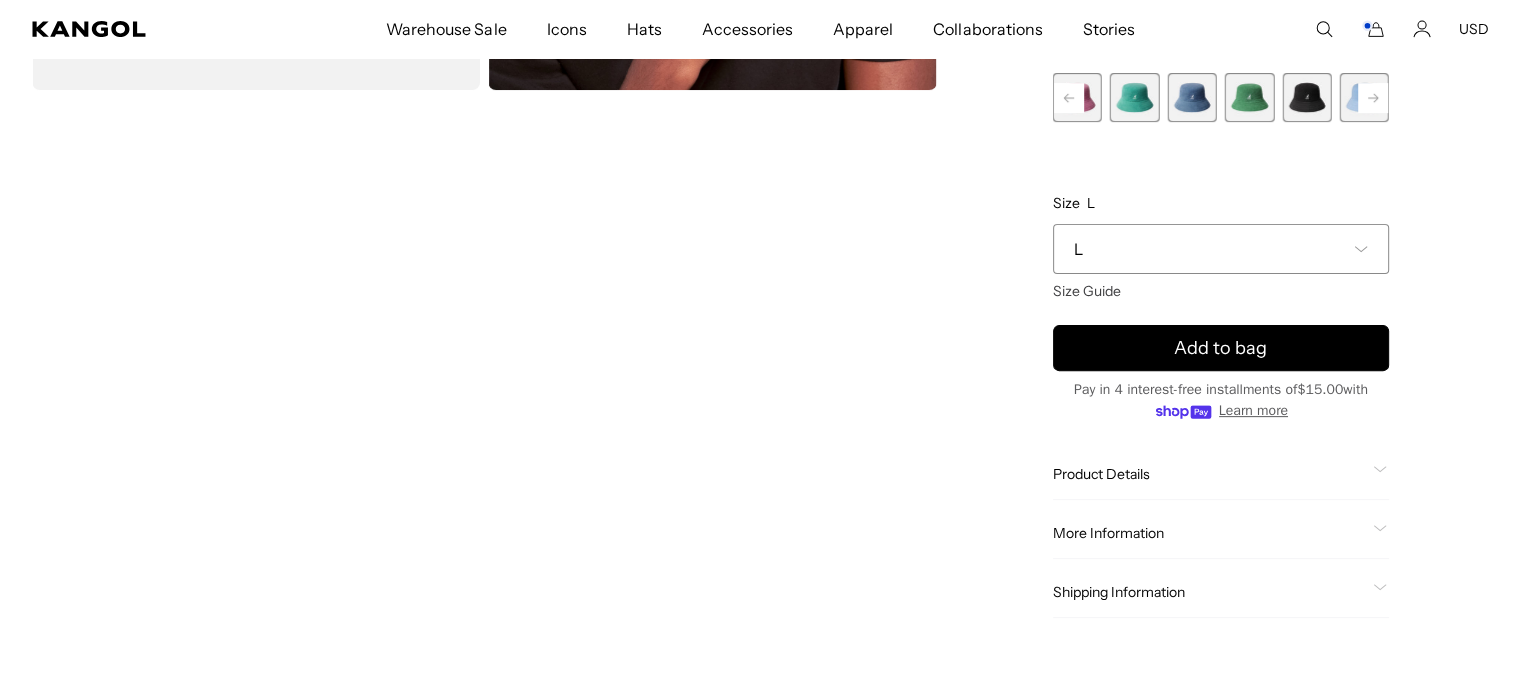 click 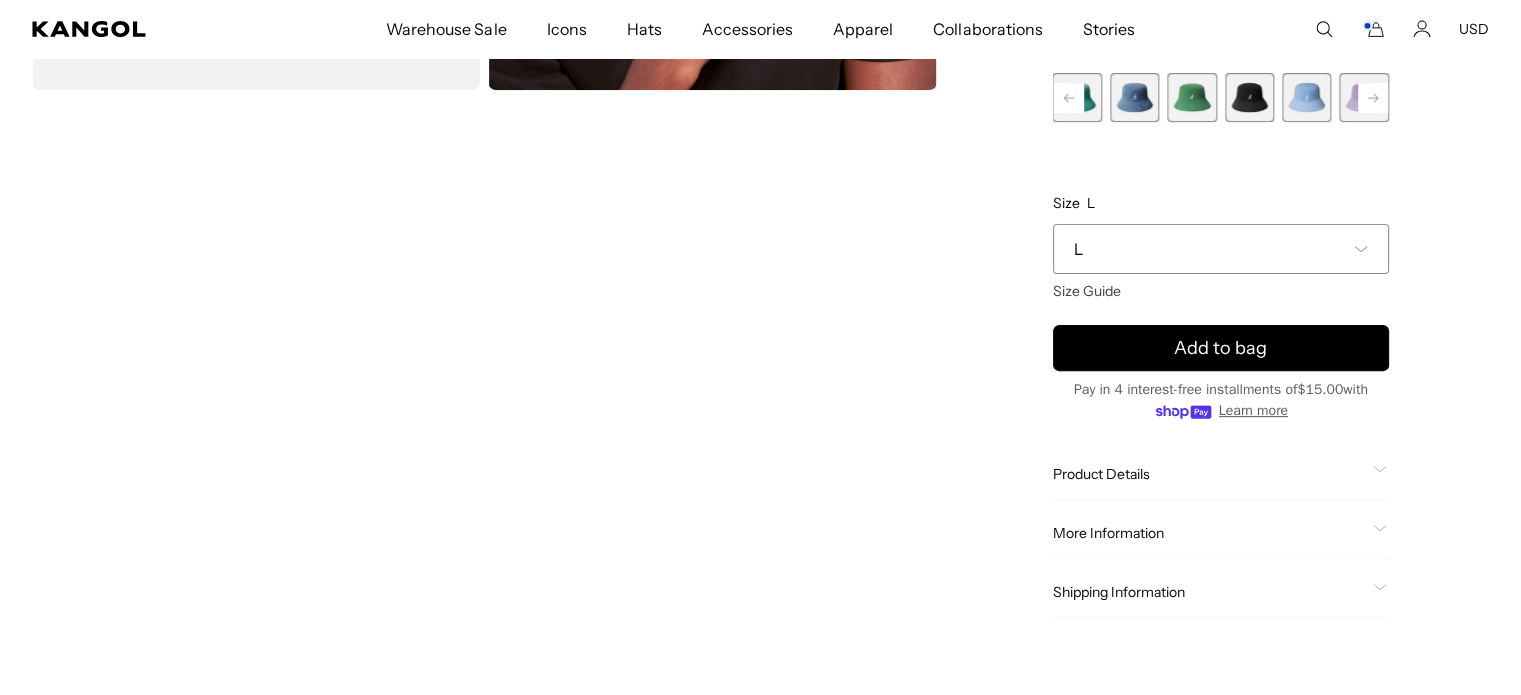 click 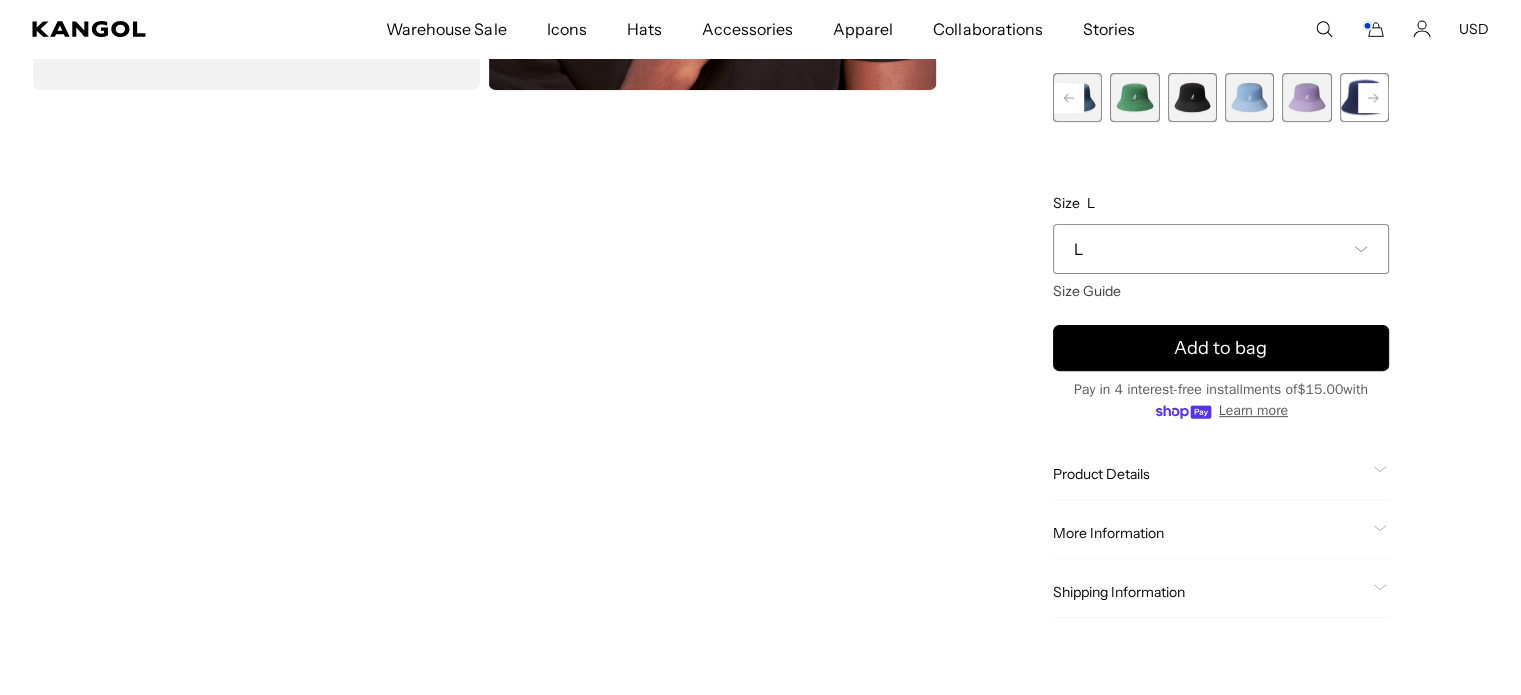 click 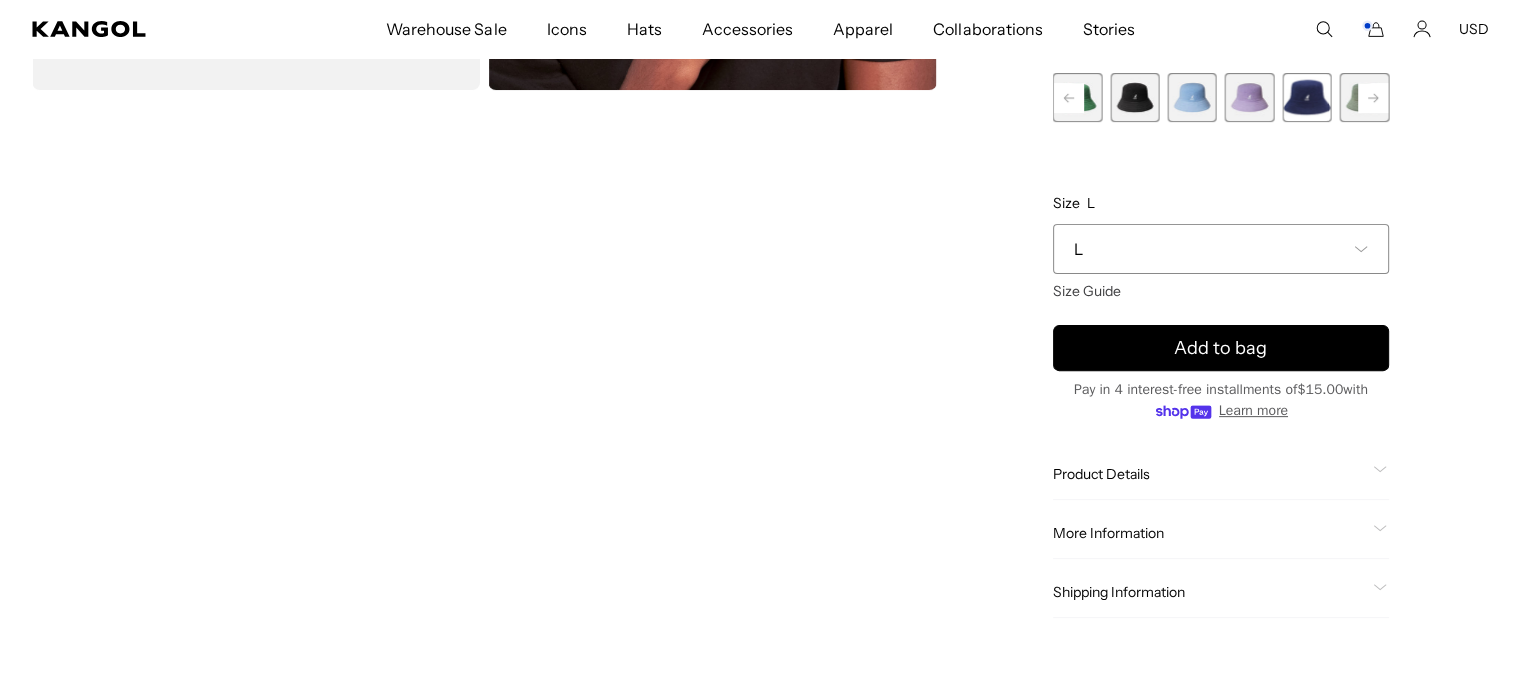 click 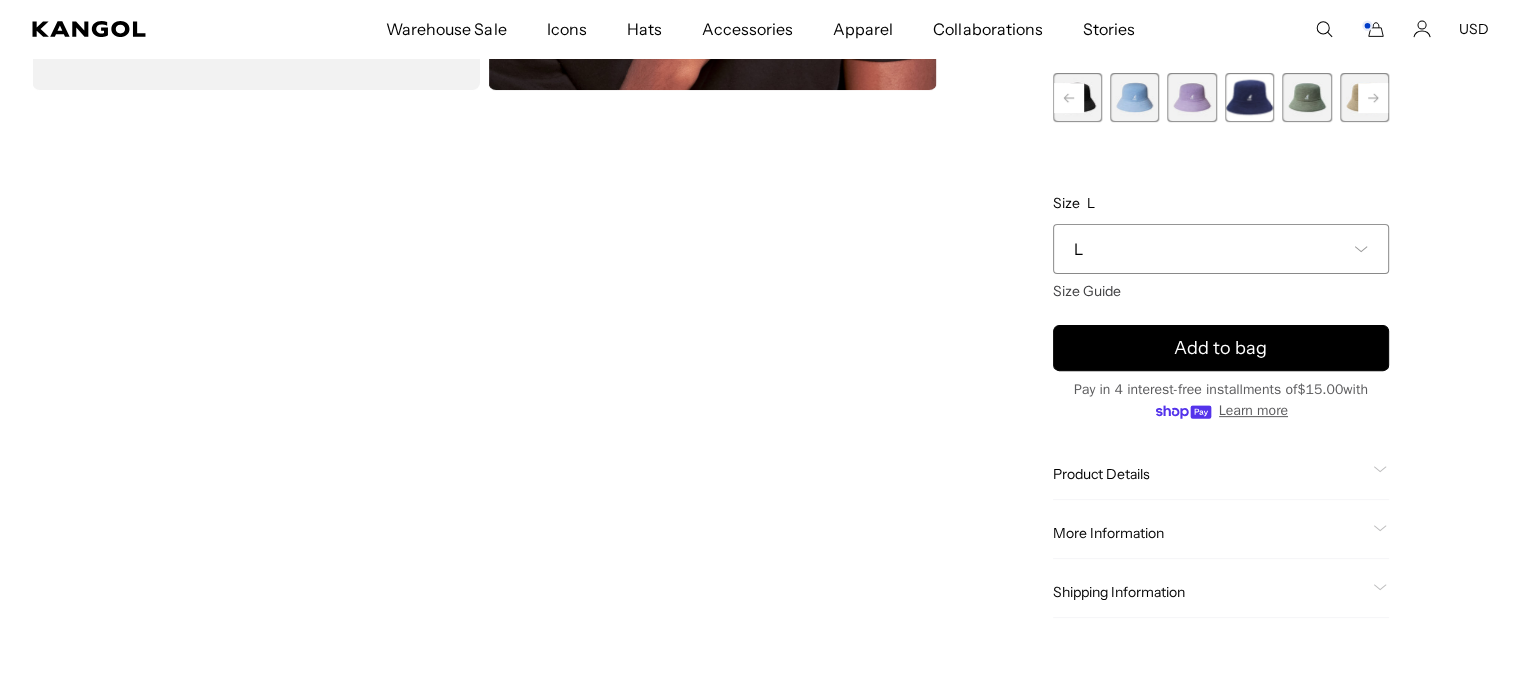 click 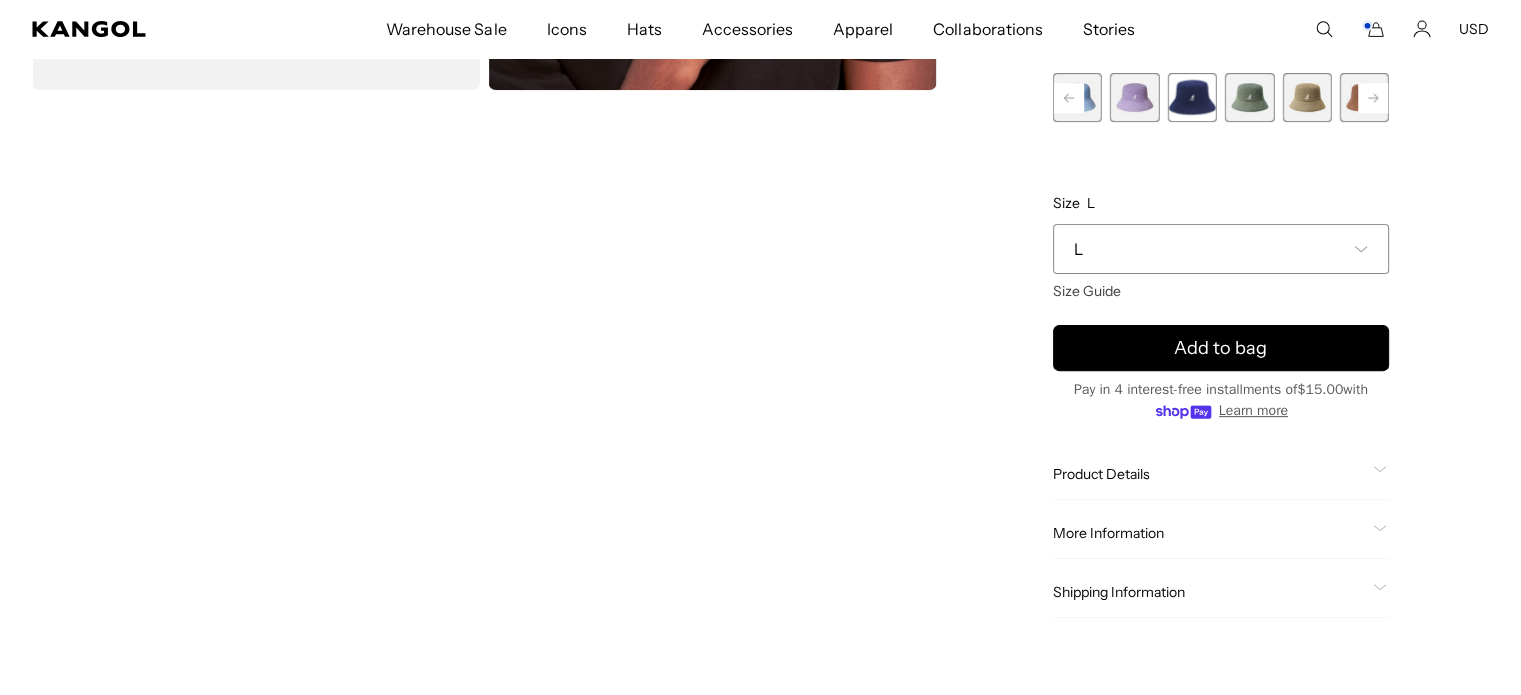 click 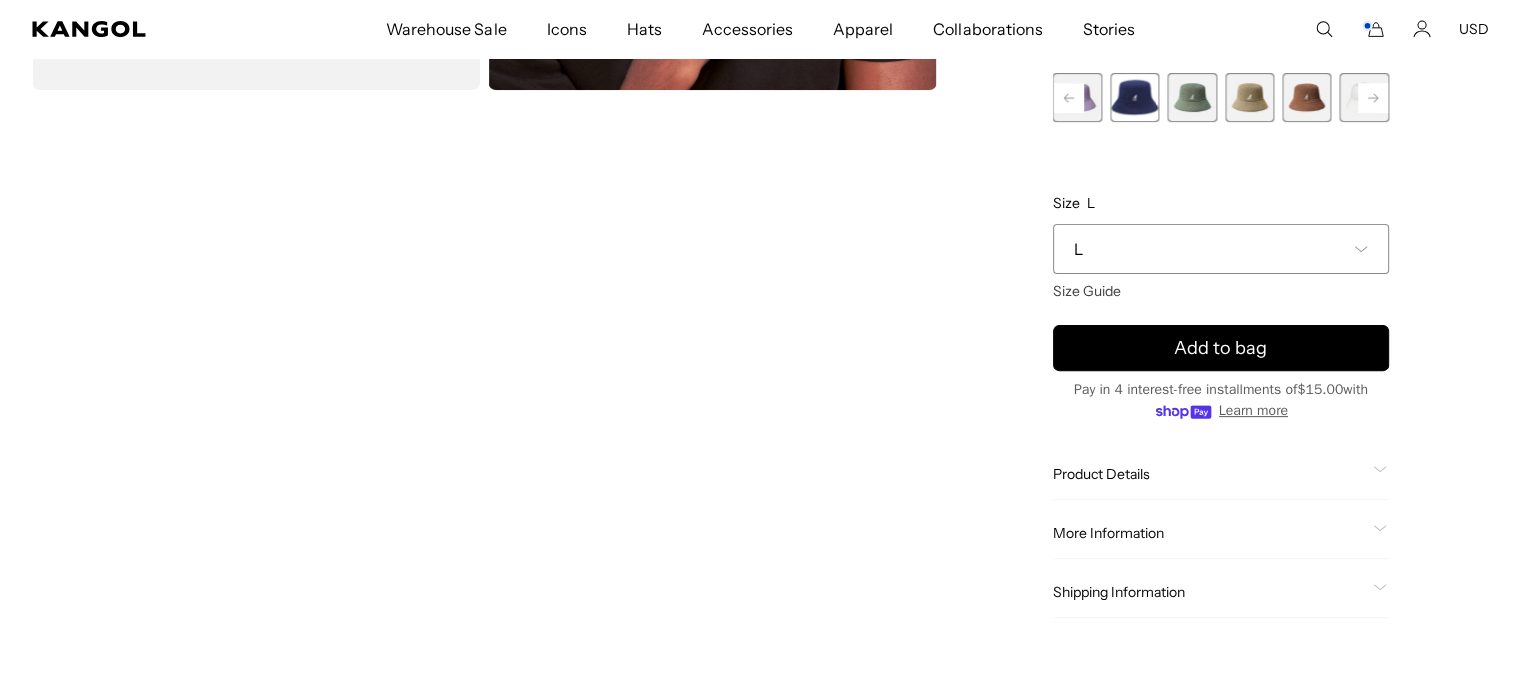 scroll, scrollTop: 0, scrollLeft: 412, axis: horizontal 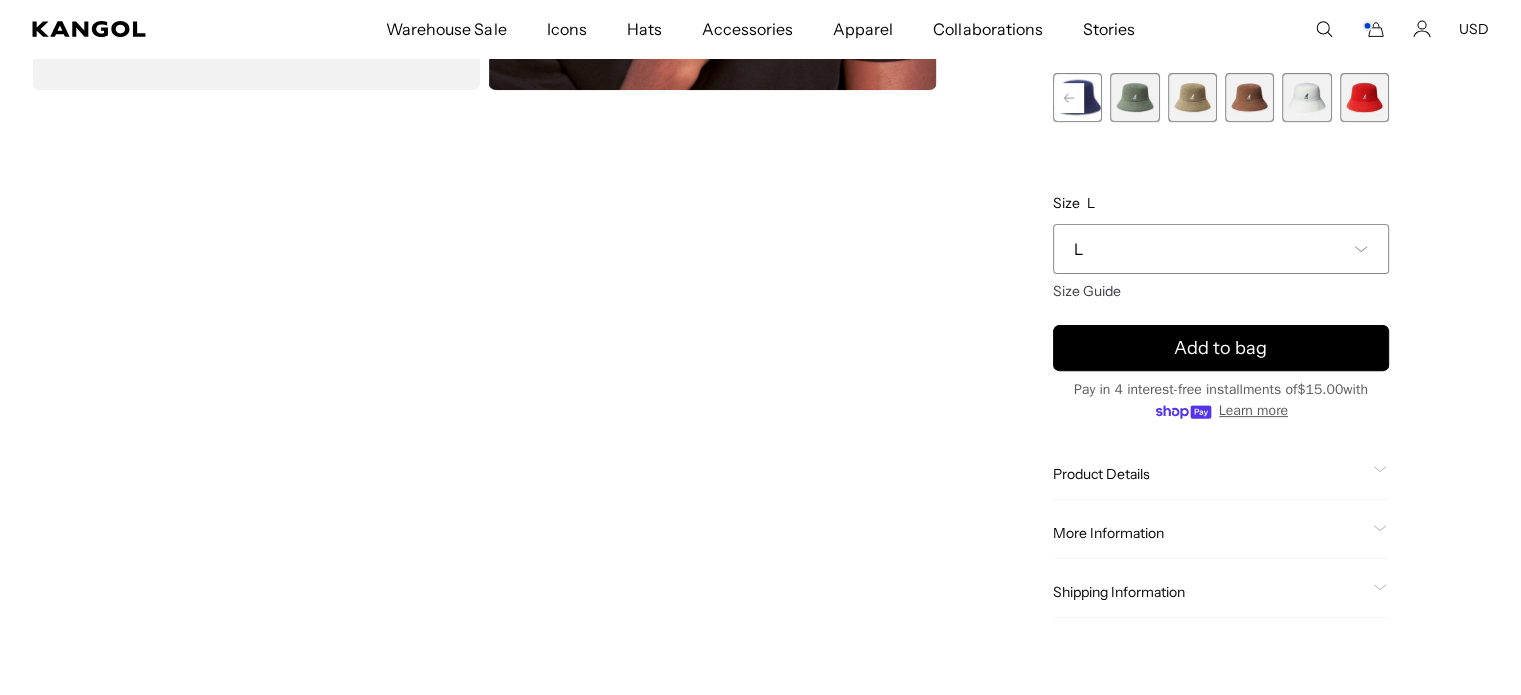 click at bounding box center [1364, 97] 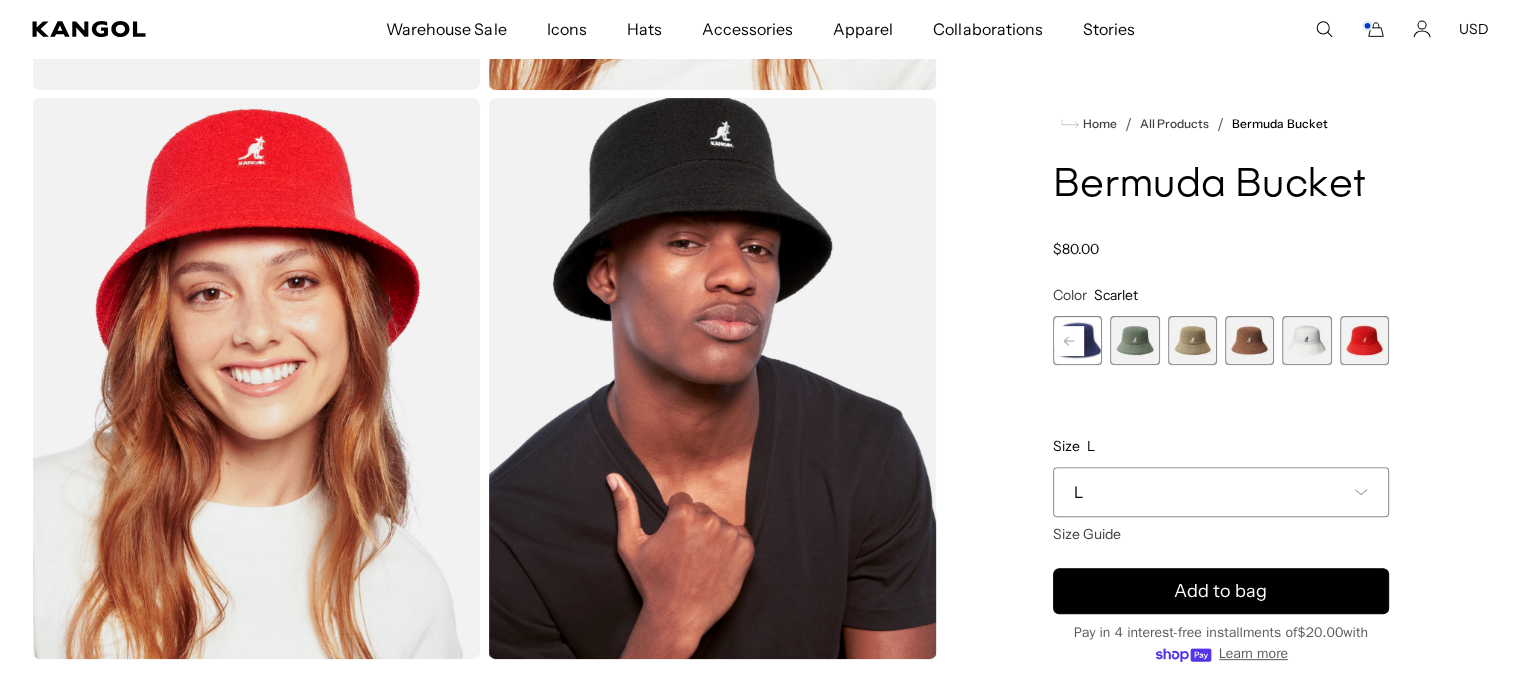 scroll, scrollTop: 0, scrollLeft: 0, axis: both 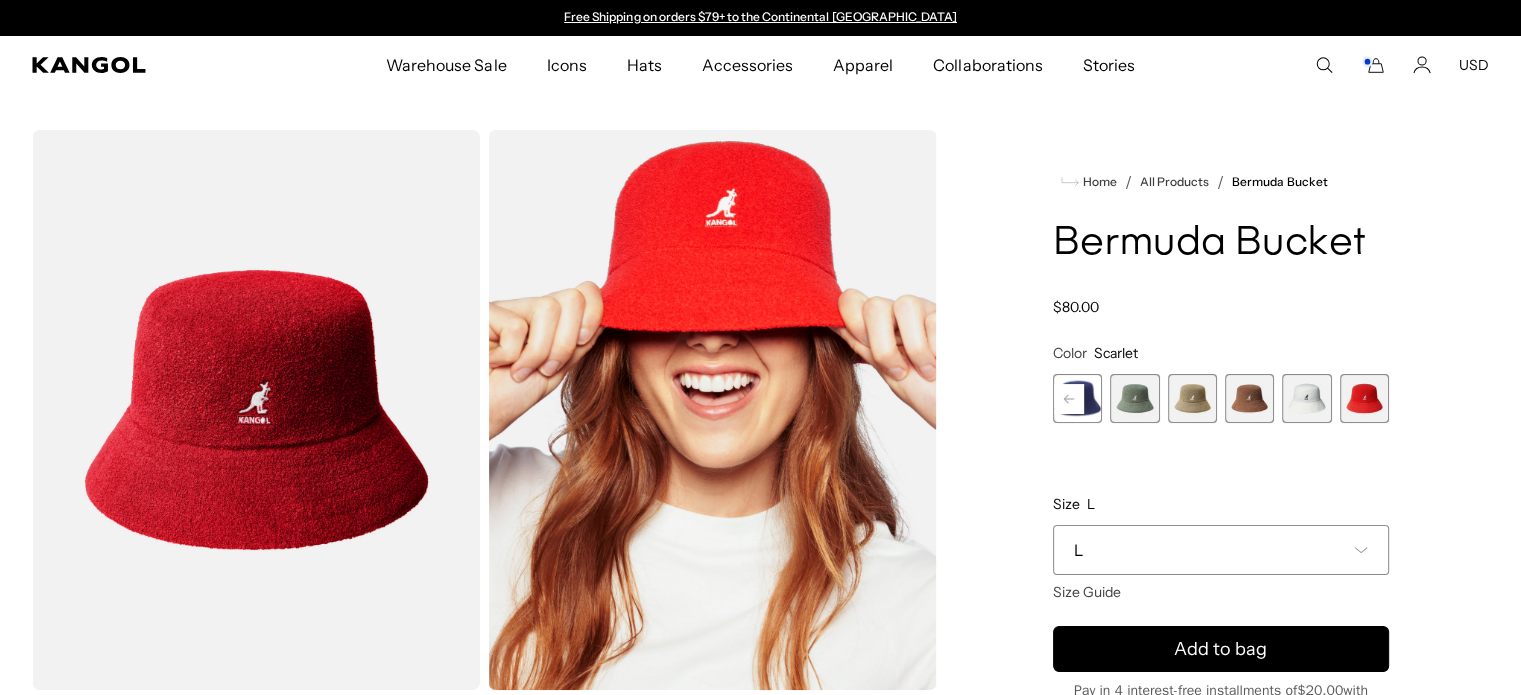 click at bounding box center (1249, 398) 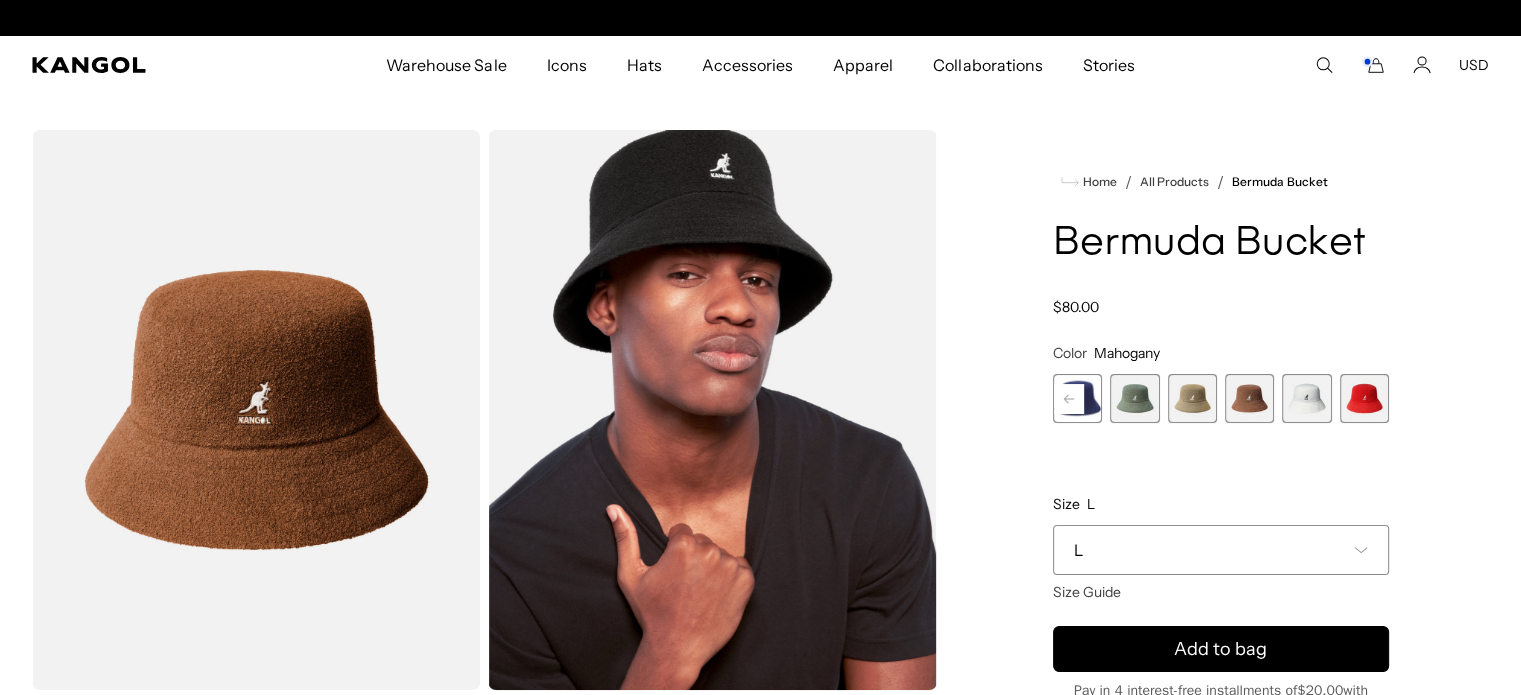scroll, scrollTop: 0, scrollLeft: 412, axis: horizontal 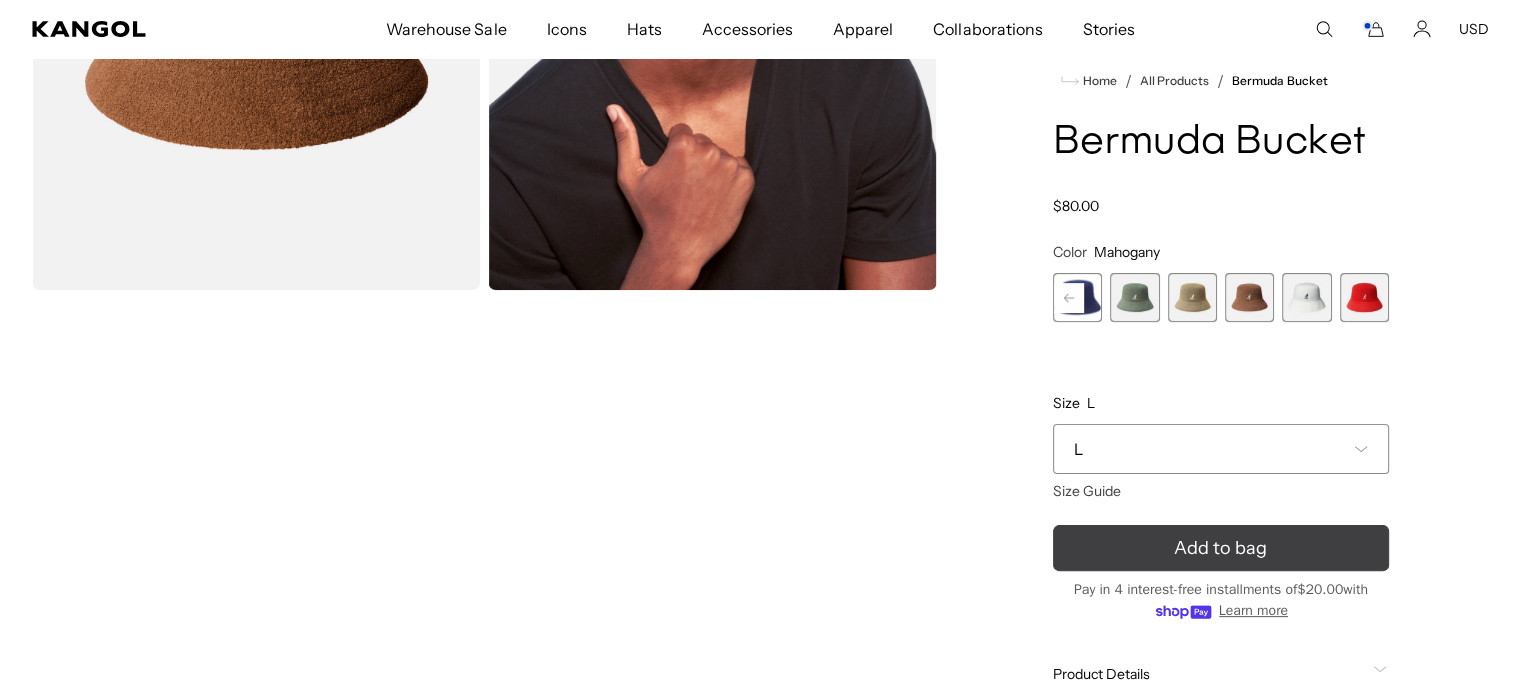 click on "Add to bag" at bounding box center (1220, 548) 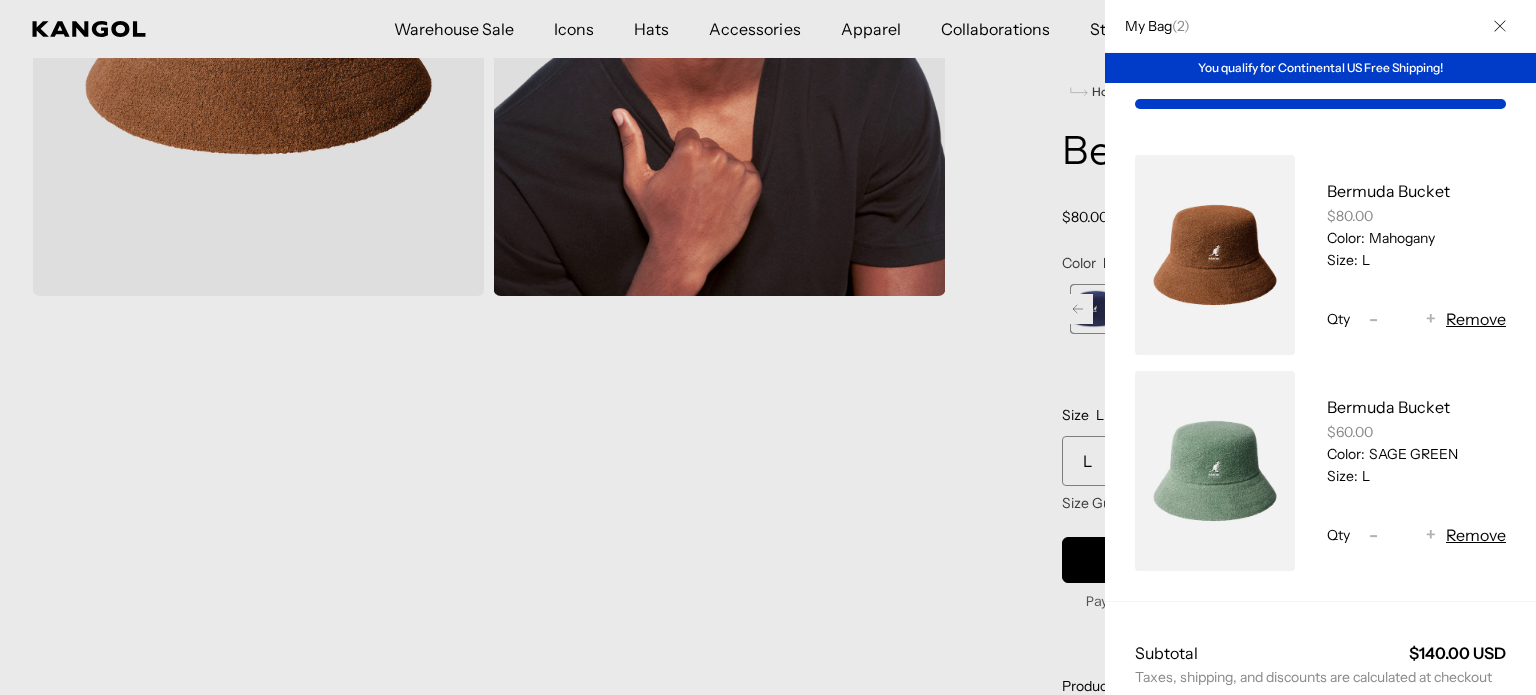 scroll, scrollTop: 0, scrollLeft: 0, axis: both 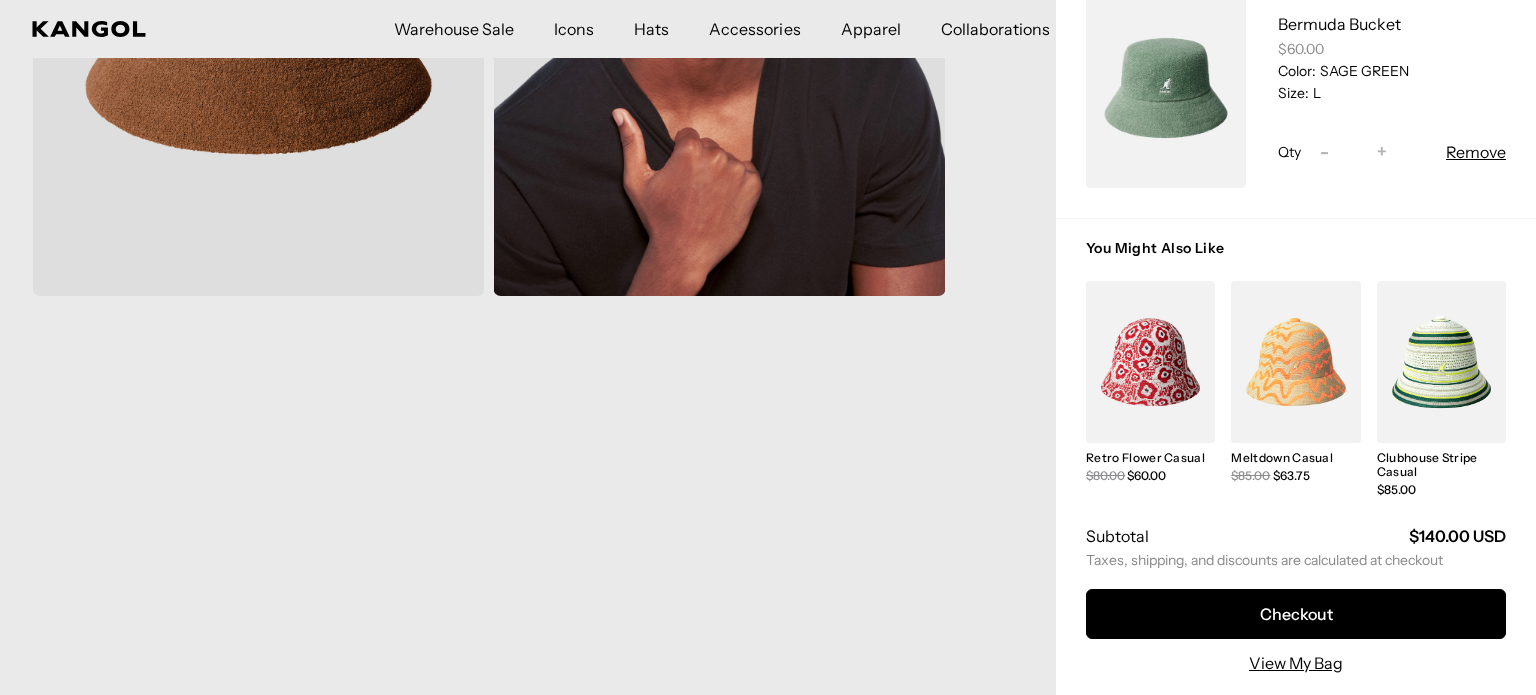 click at bounding box center [1150, 362] 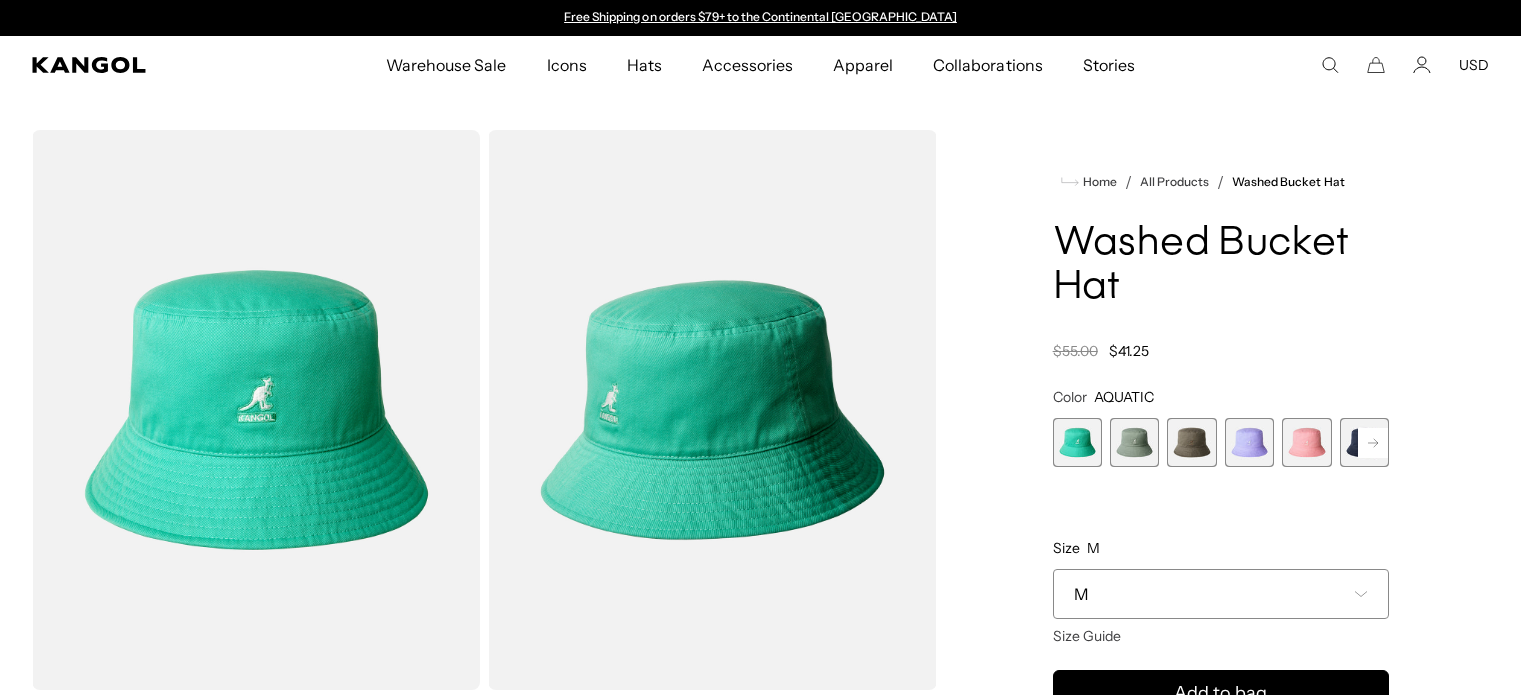 scroll, scrollTop: 0, scrollLeft: 0, axis: both 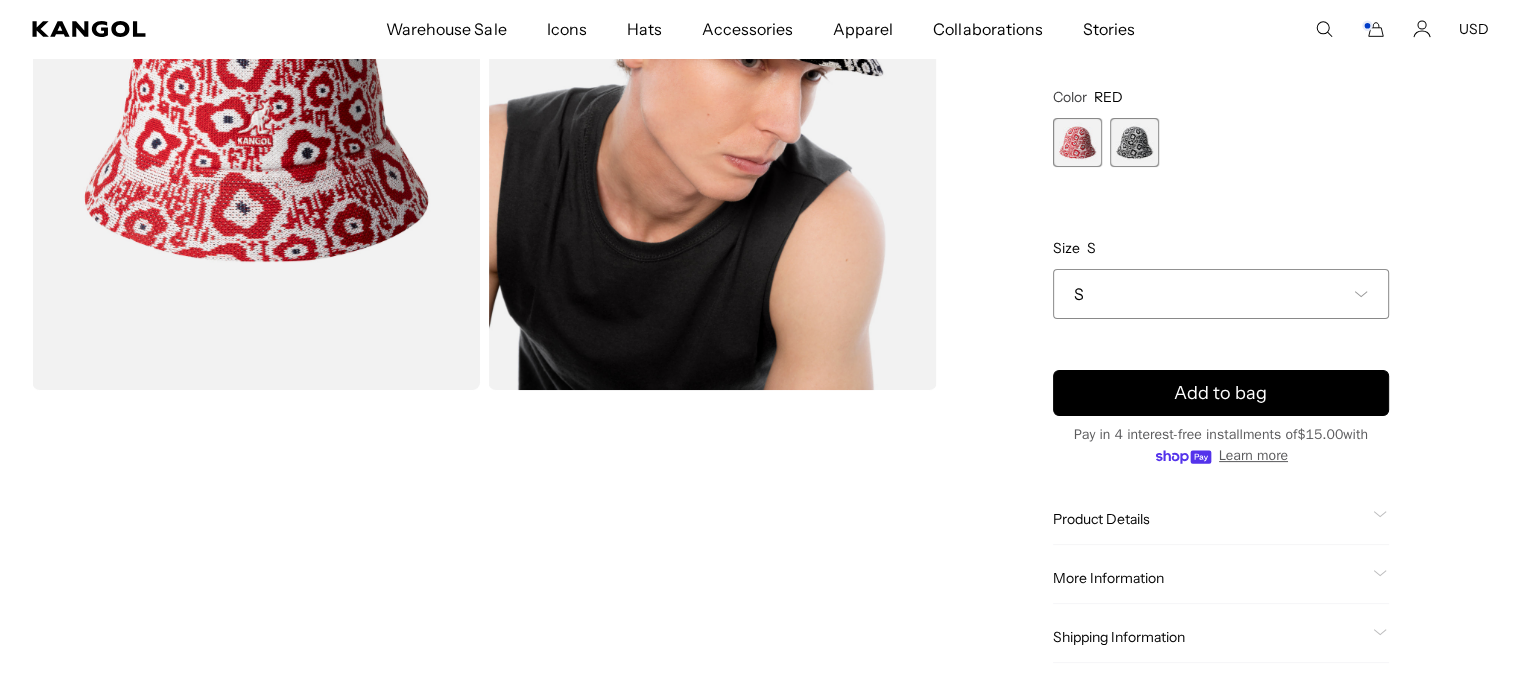 click 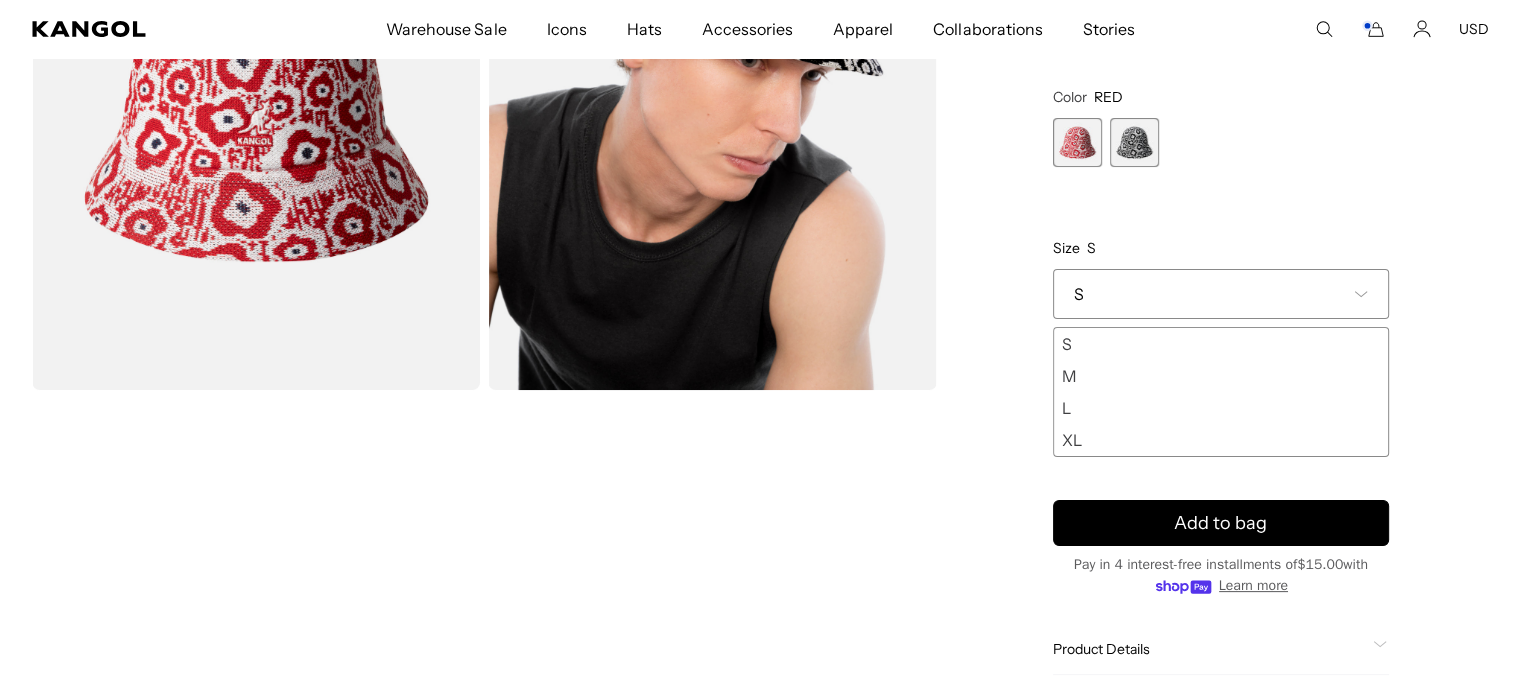 click on "L" at bounding box center (1221, 408) 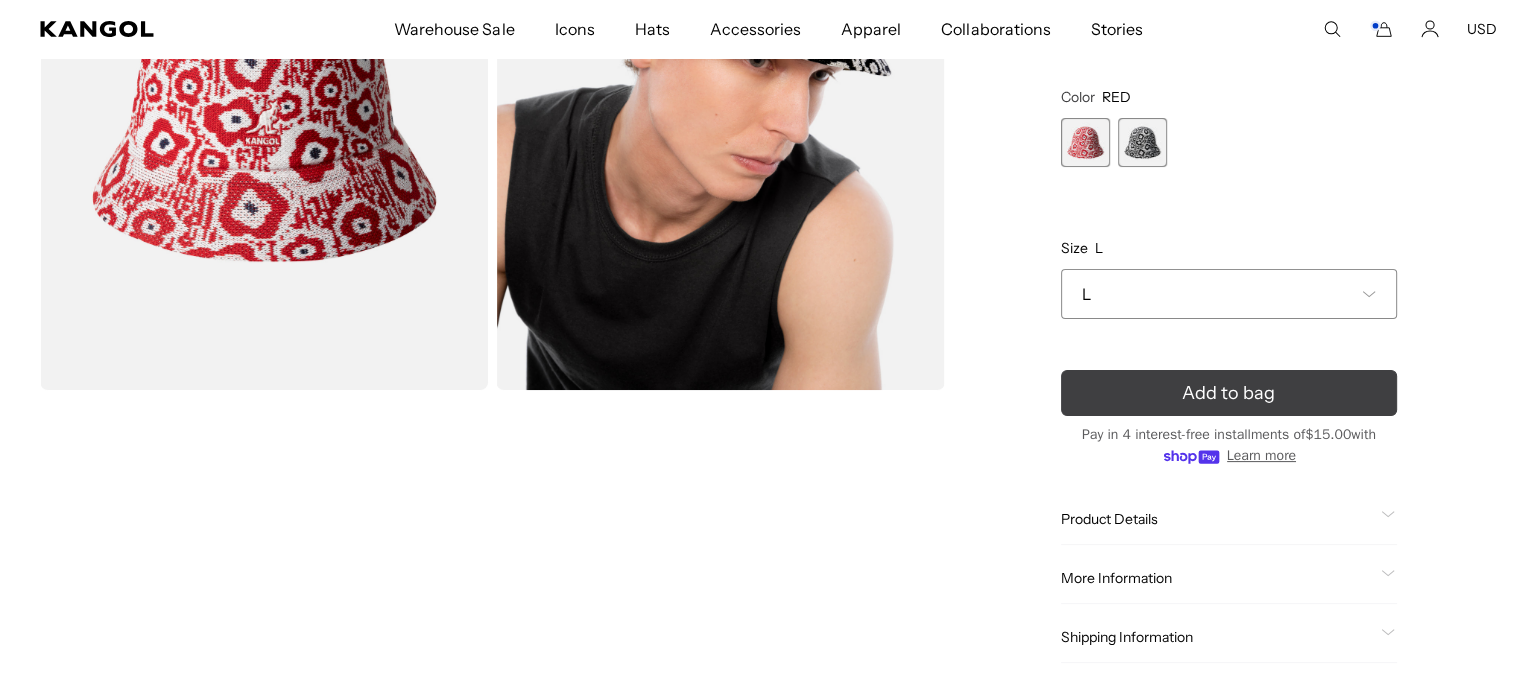 scroll, scrollTop: 0, scrollLeft: 0, axis: both 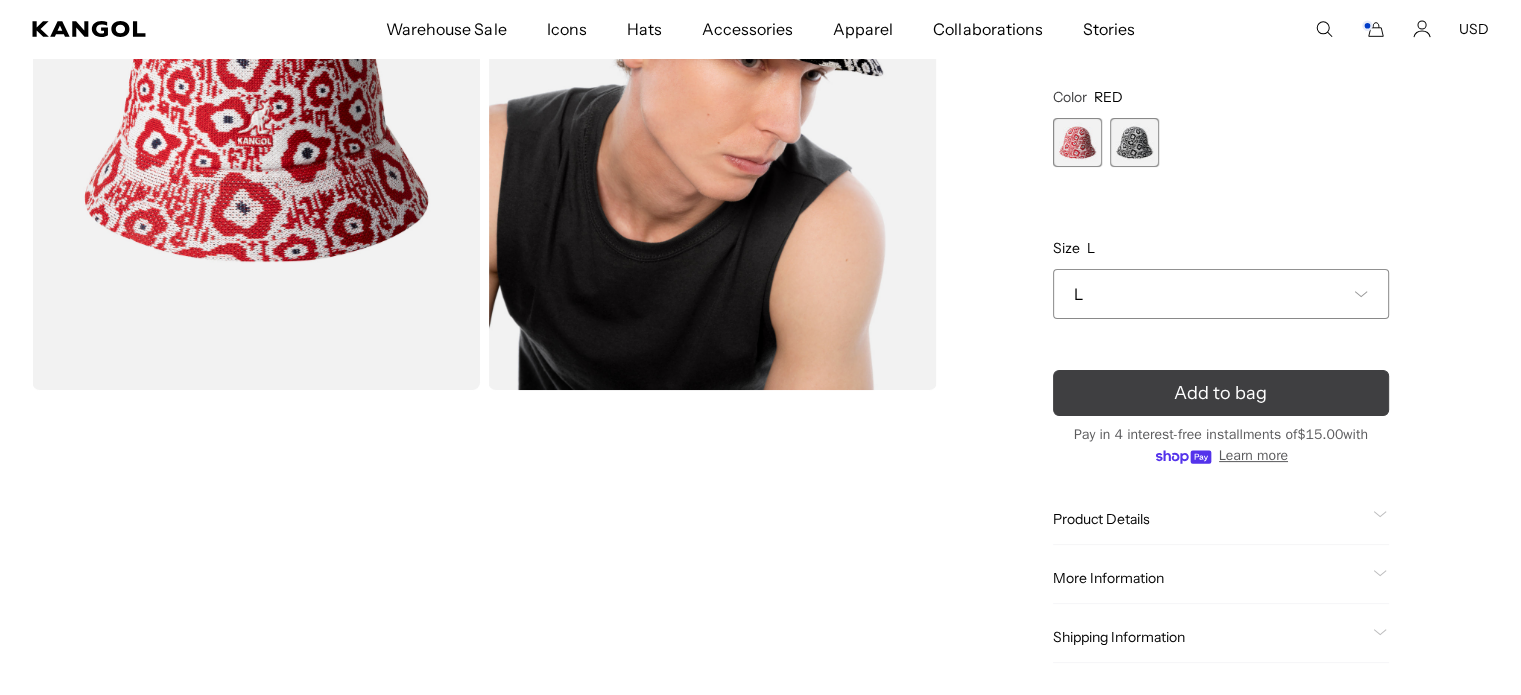 click 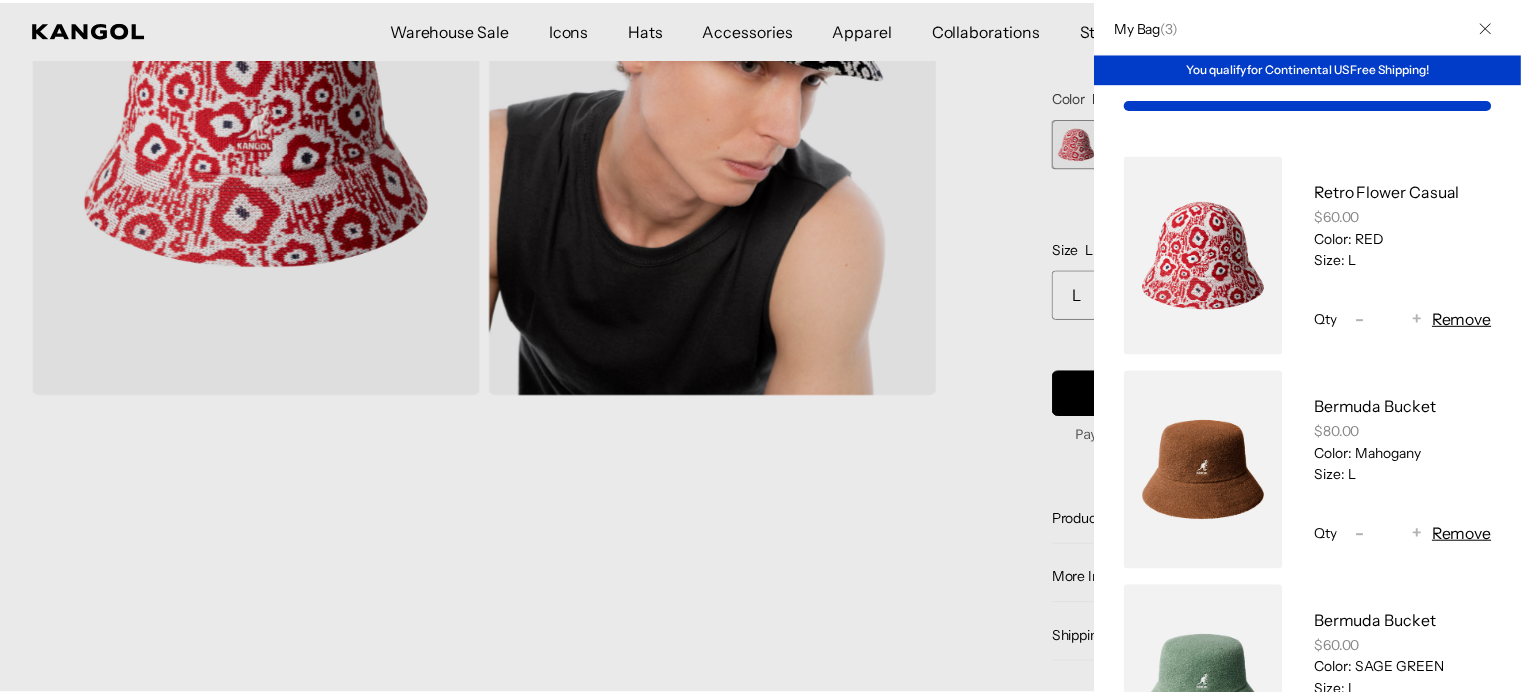 scroll, scrollTop: 0, scrollLeft: 412, axis: horizontal 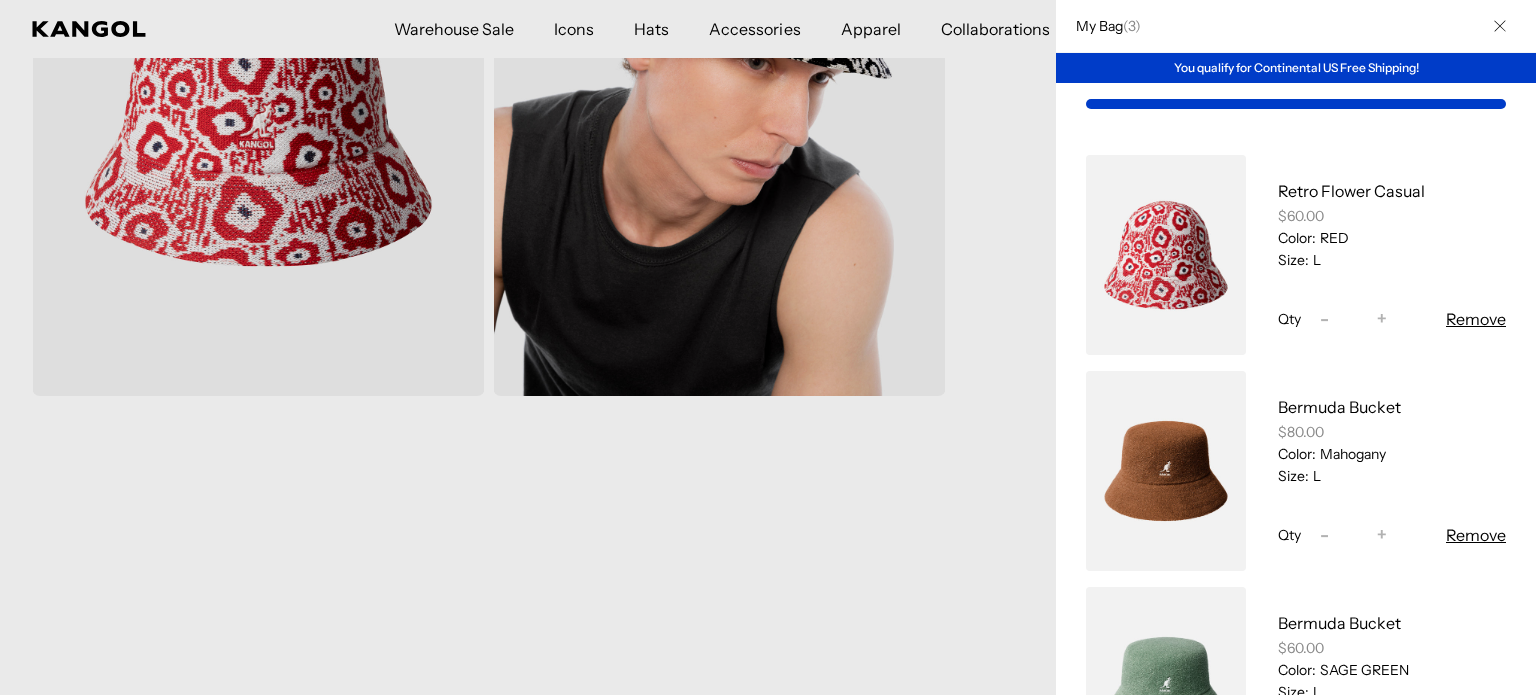 click at bounding box center [768, 347] 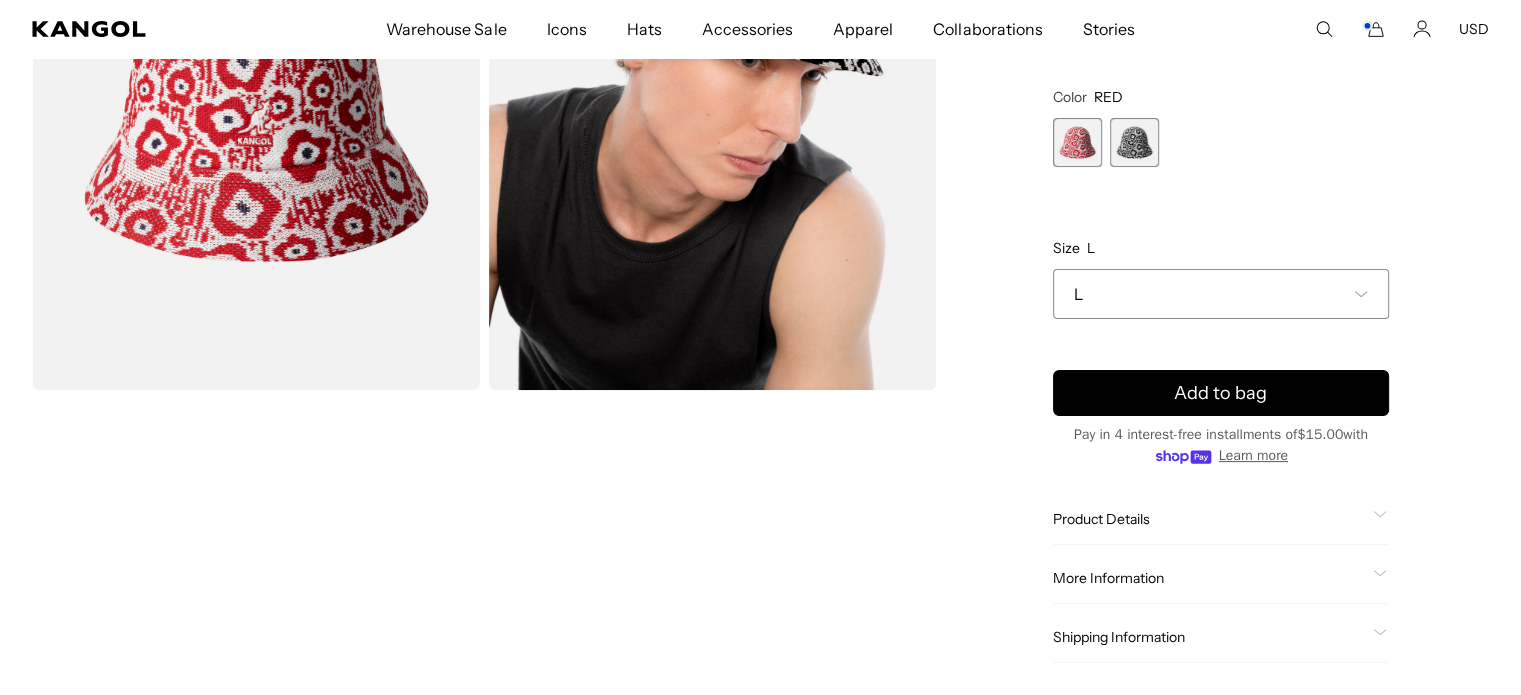 click at bounding box center [1134, 142] 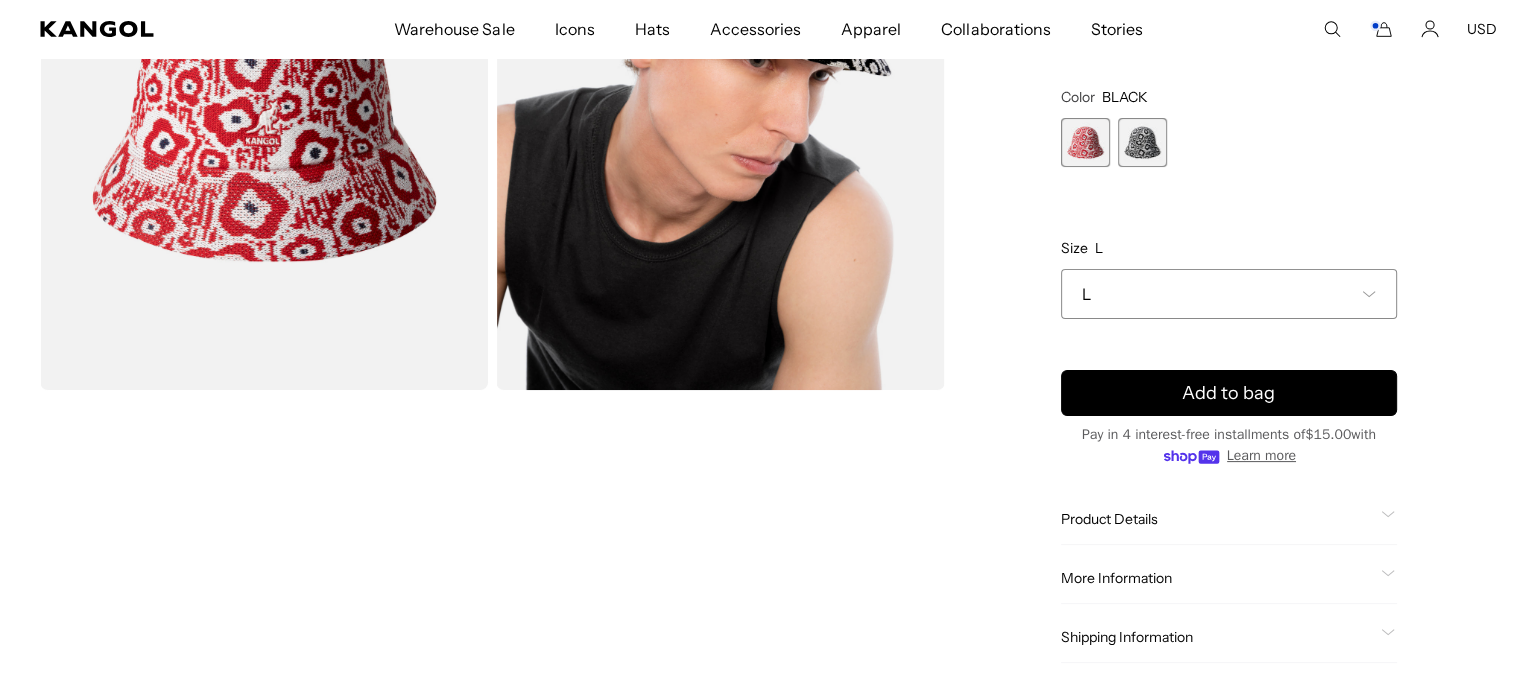 scroll, scrollTop: 0, scrollLeft: 0, axis: both 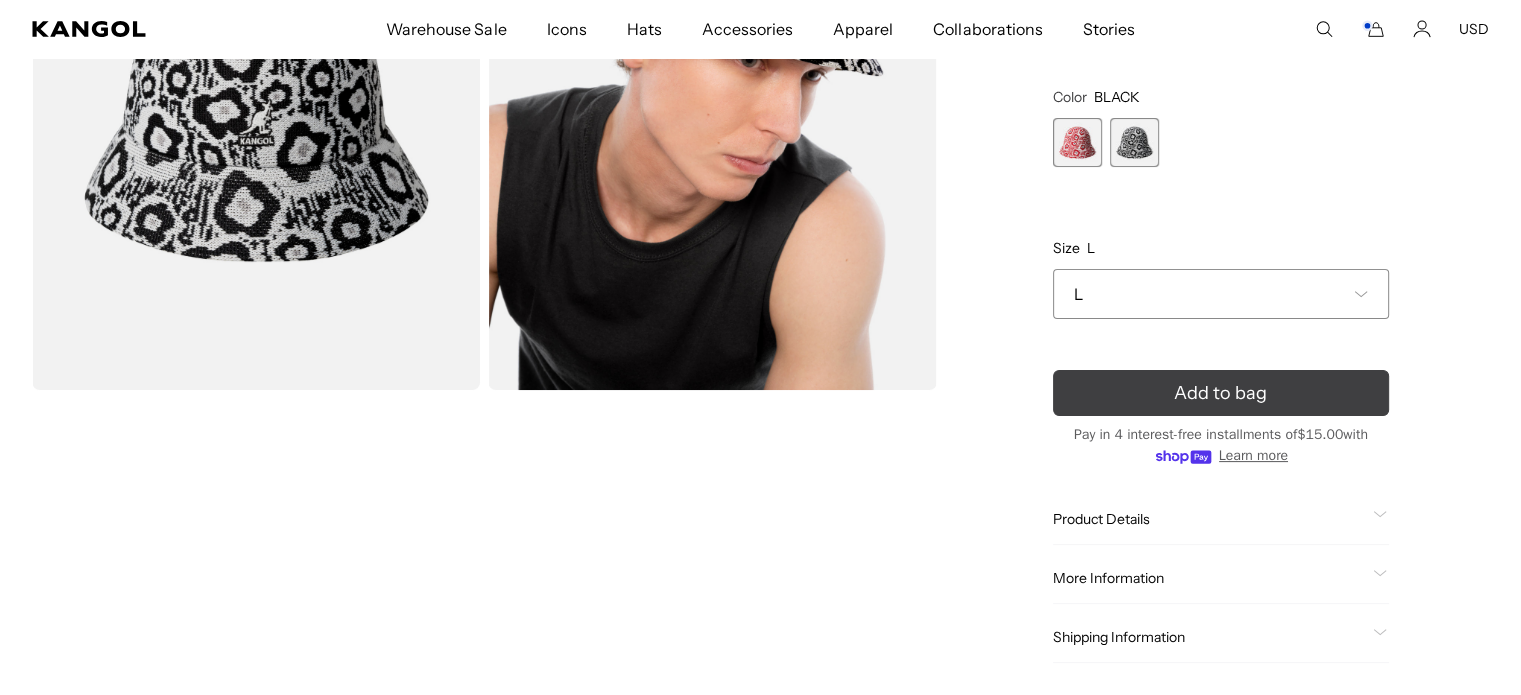 click 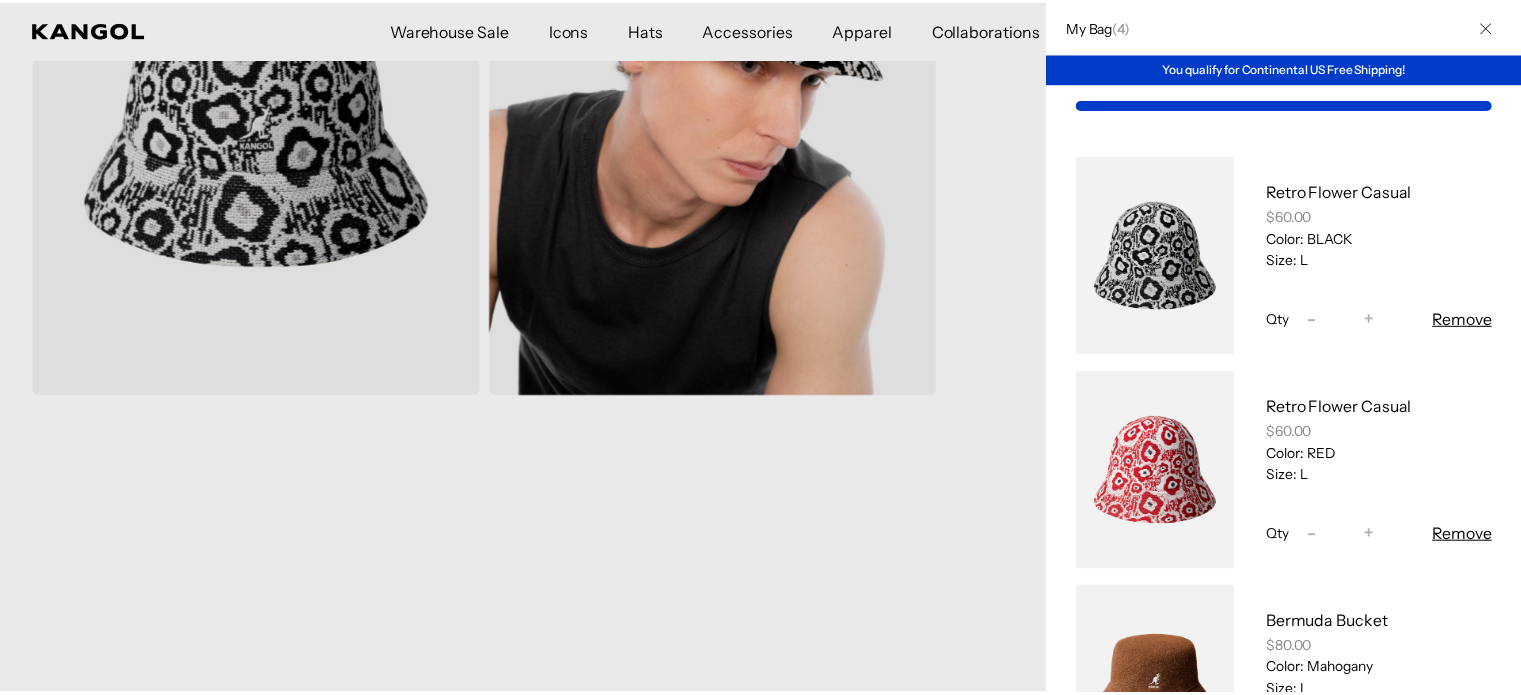 scroll, scrollTop: 0, scrollLeft: 0, axis: both 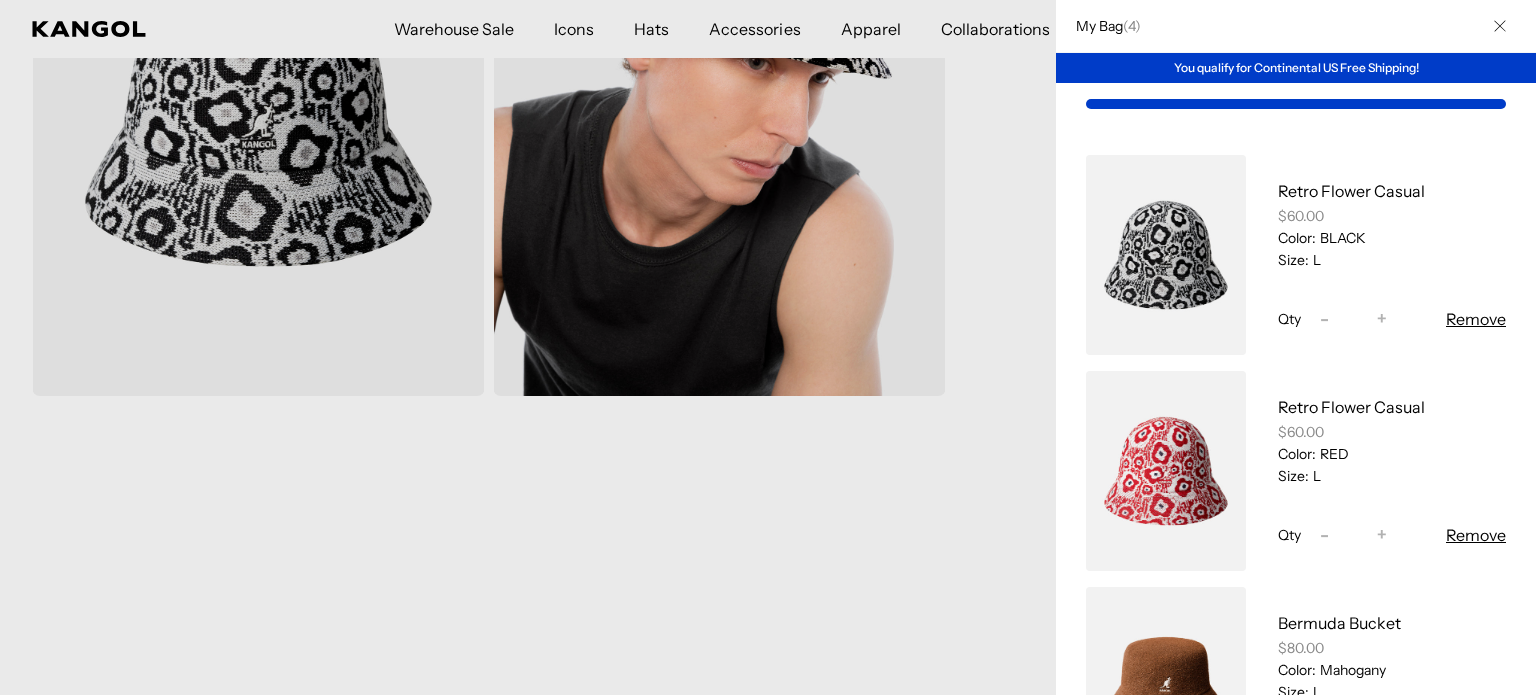 click at bounding box center [768, 347] 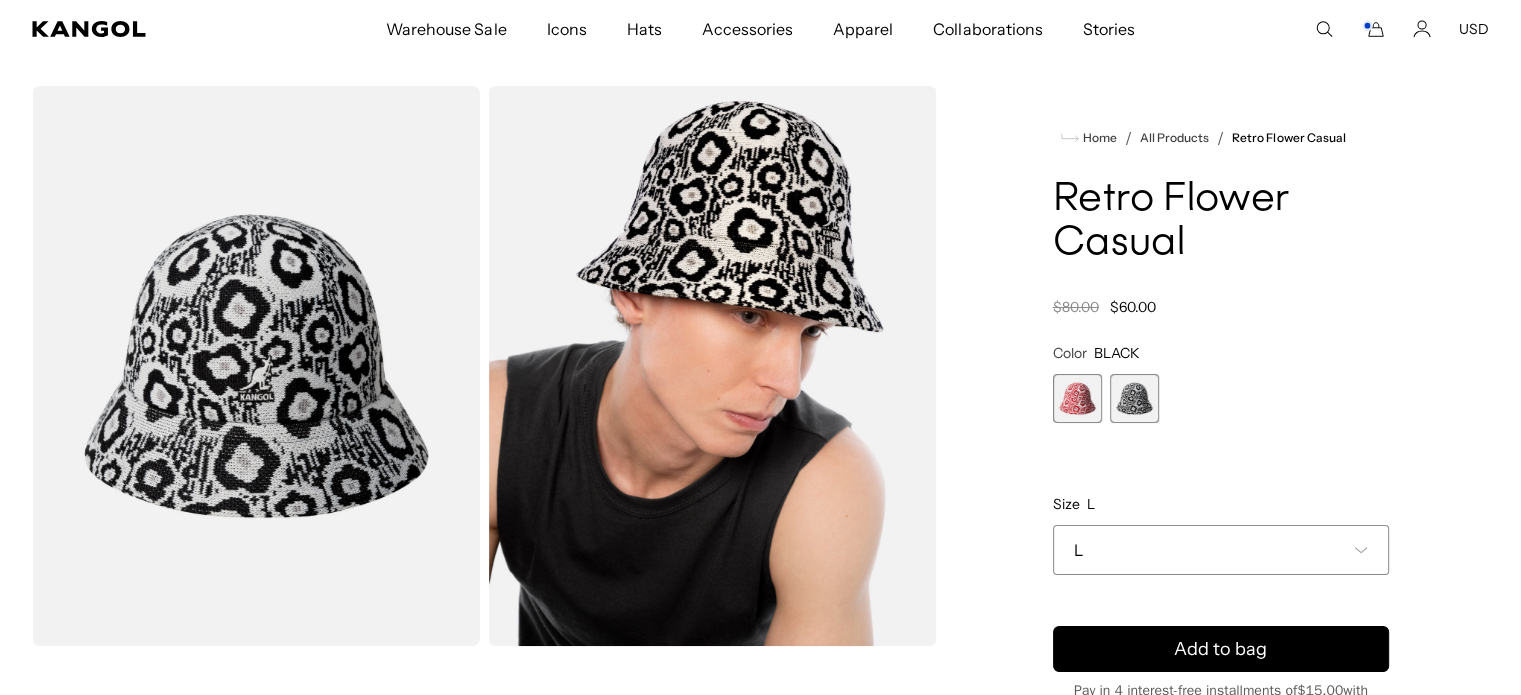 scroll, scrollTop: 0, scrollLeft: 0, axis: both 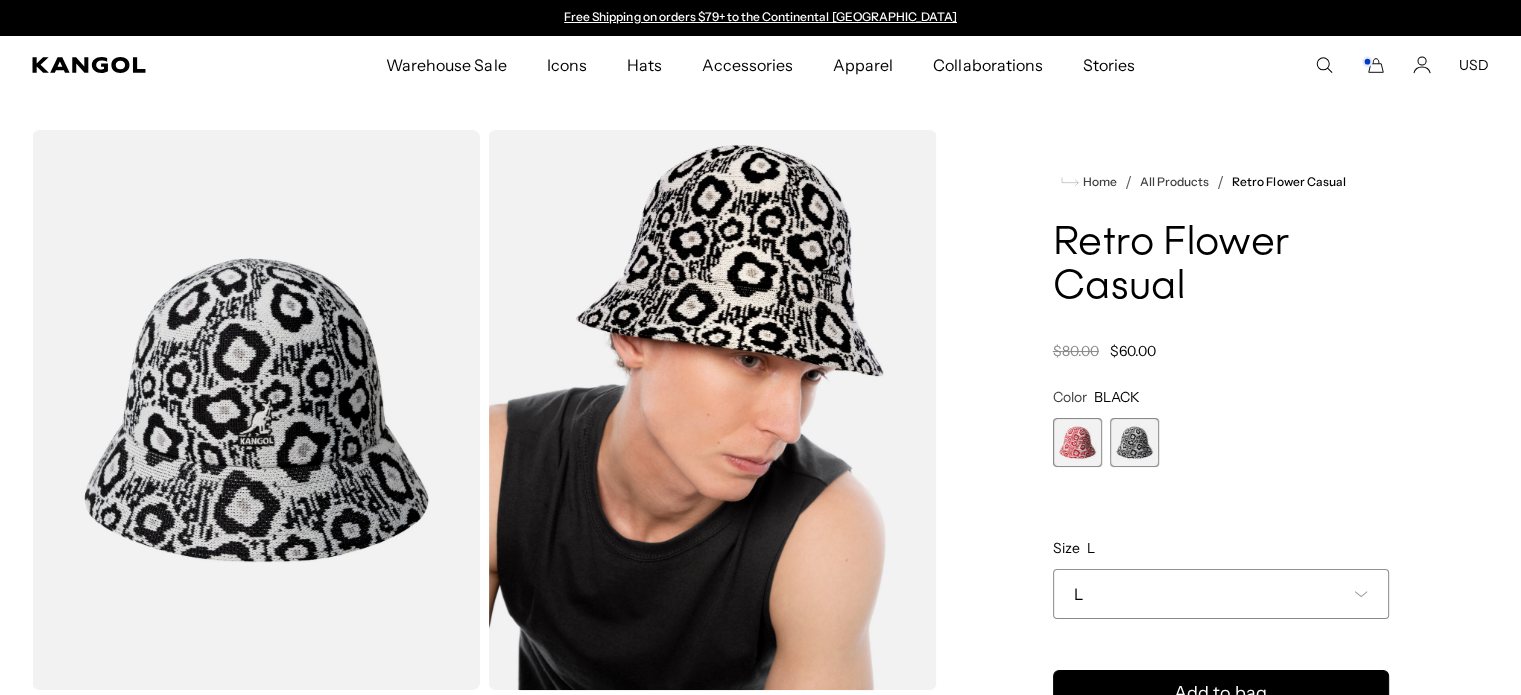 click 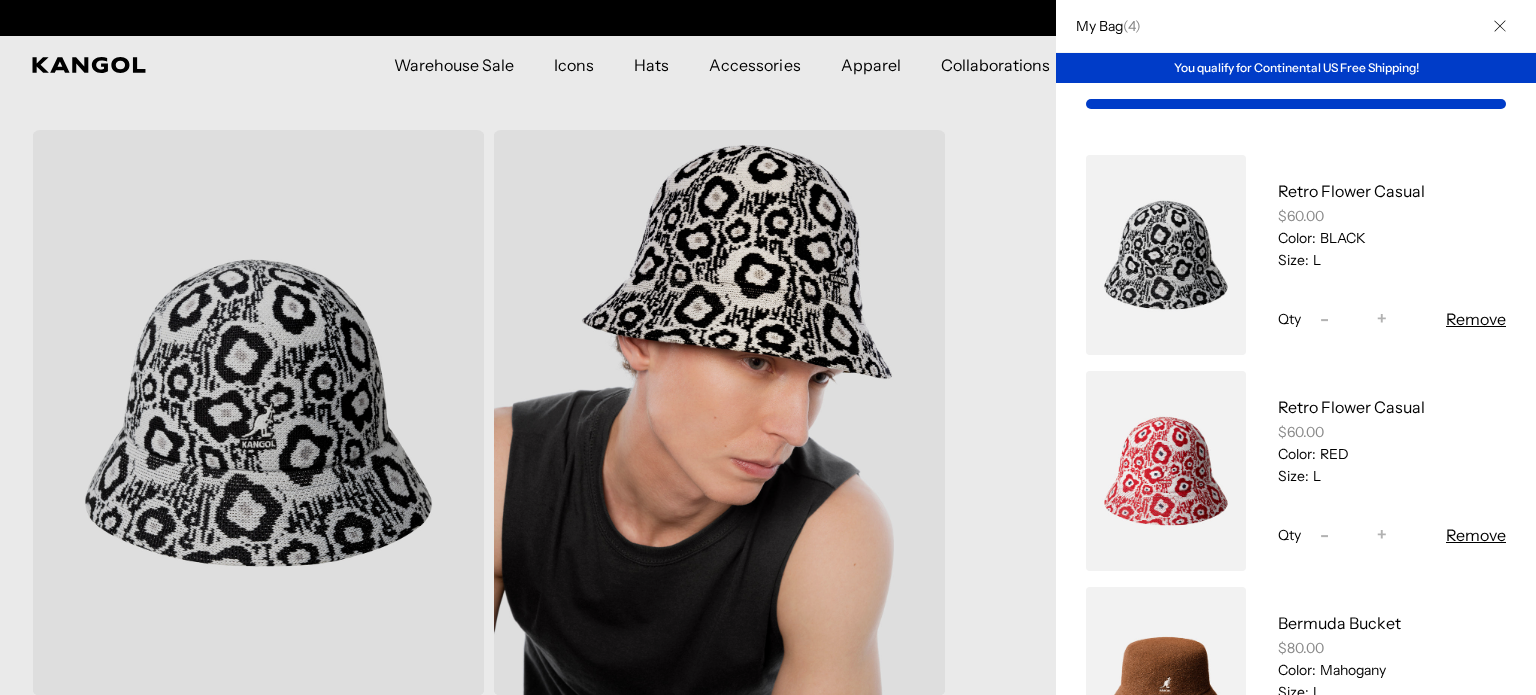scroll, scrollTop: 0, scrollLeft: 412, axis: horizontal 